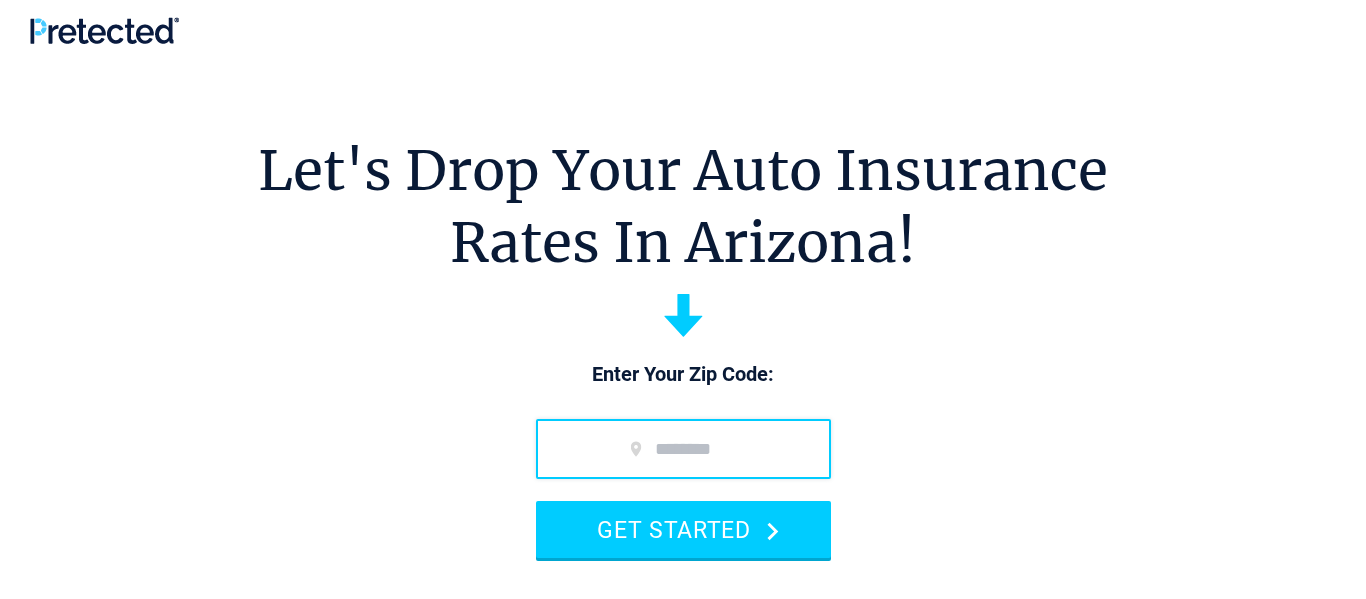 scroll, scrollTop: 0, scrollLeft: 0, axis: both 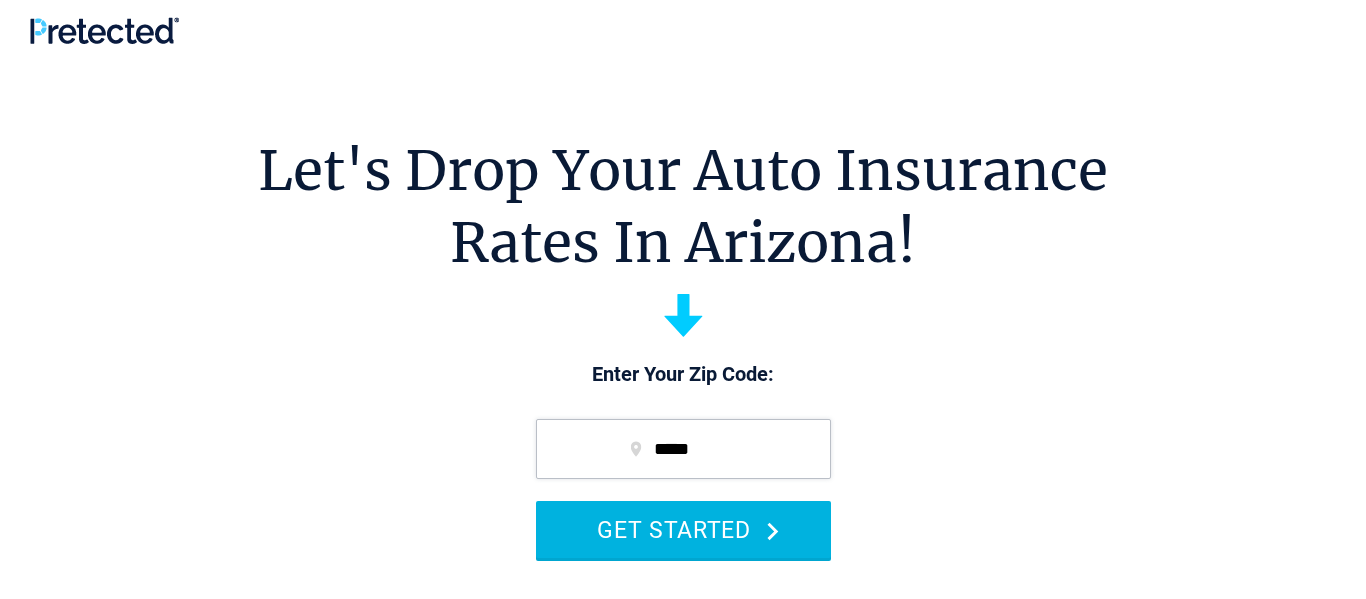 click on "GET STARTED" at bounding box center (683, 529) 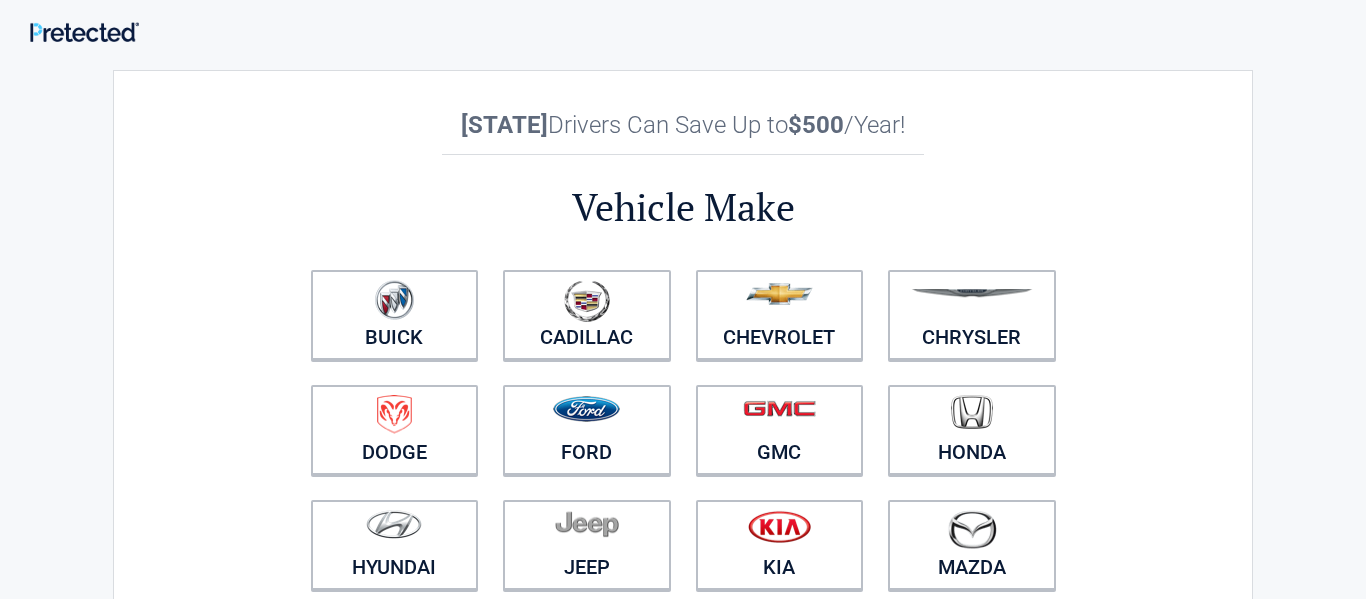 scroll, scrollTop: 0, scrollLeft: 0, axis: both 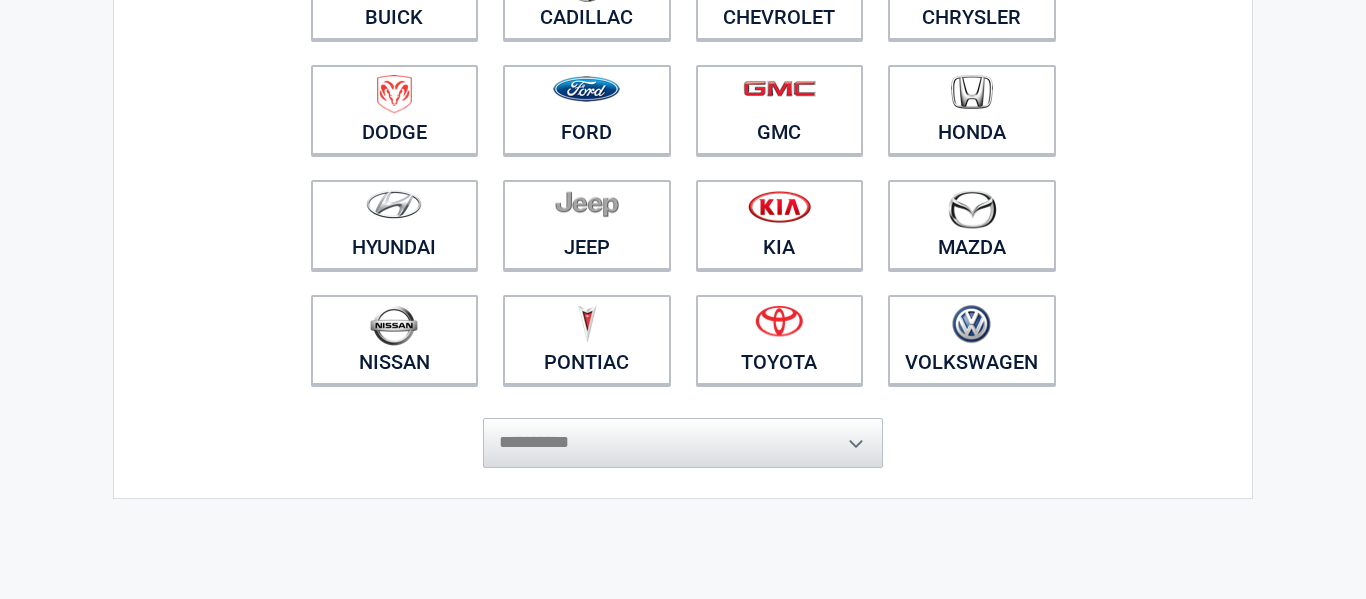 click on "**********" at bounding box center (683, 433) 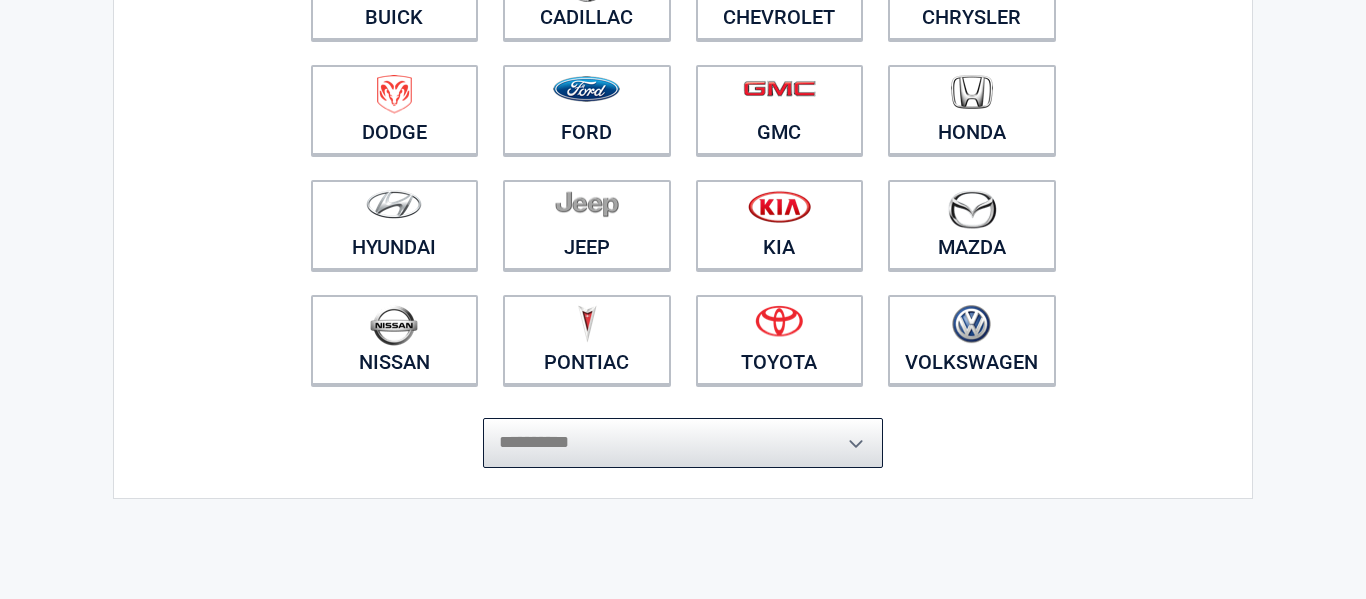 click on "**********" at bounding box center [683, 443] 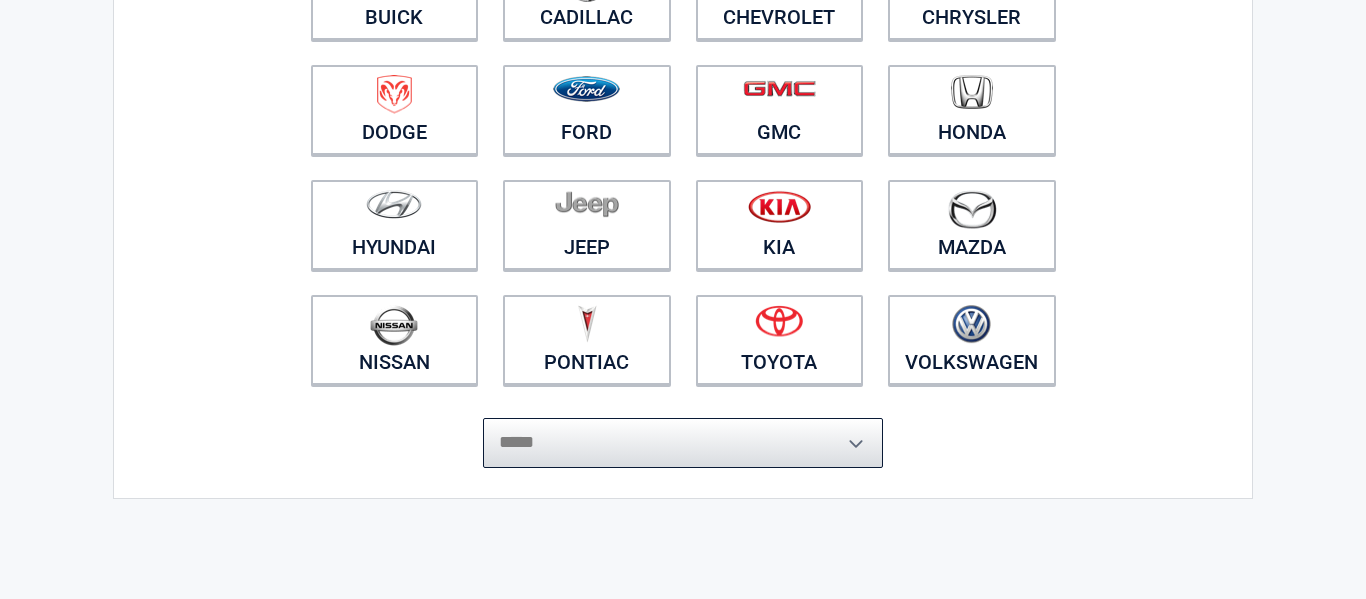 click on "**********" at bounding box center [683, 443] 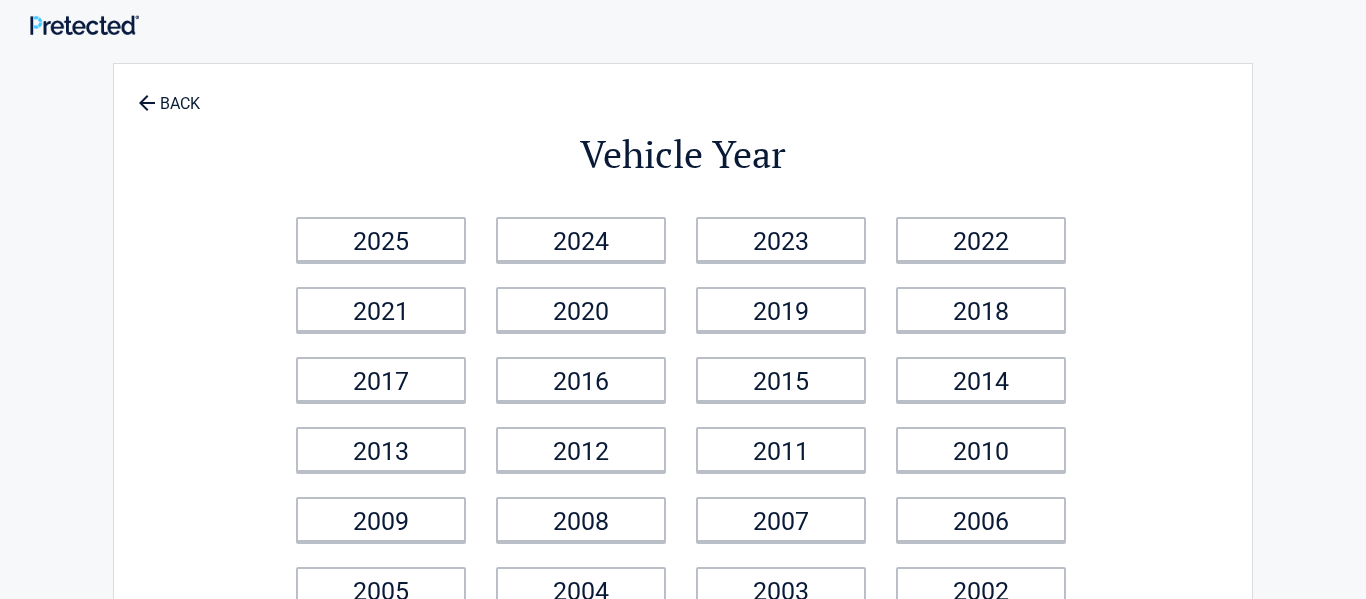 scroll, scrollTop: 0, scrollLeft: 0, axis: both 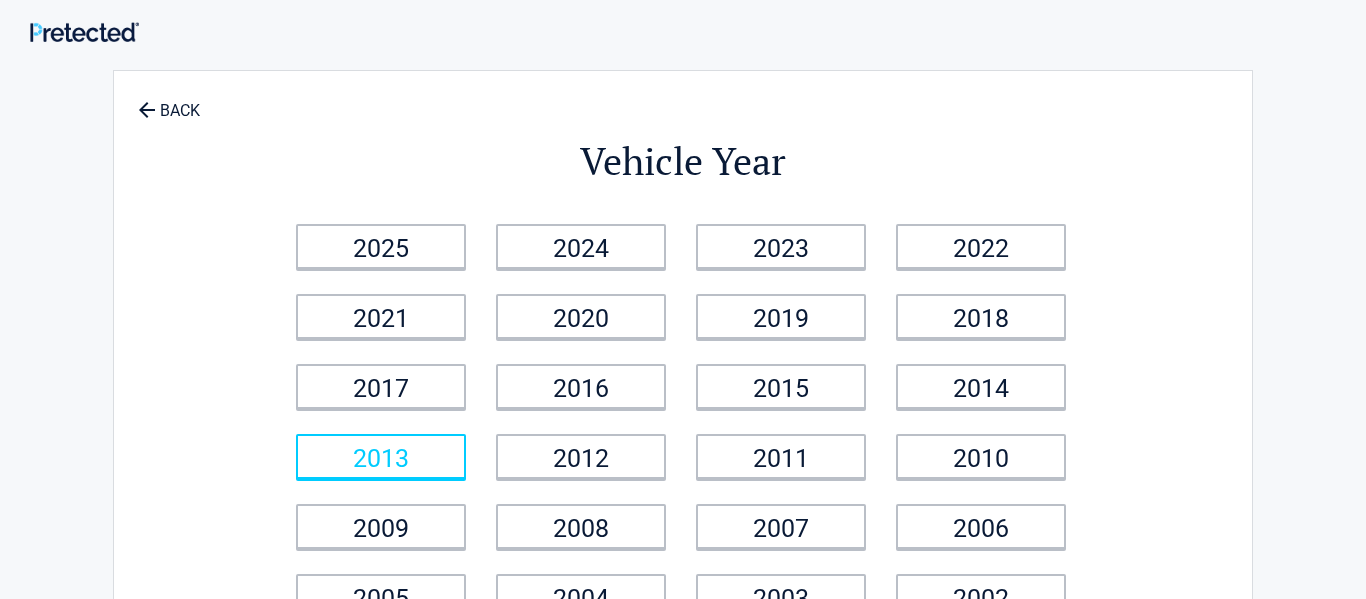 click on "2013" at bounding box center [381, 456] 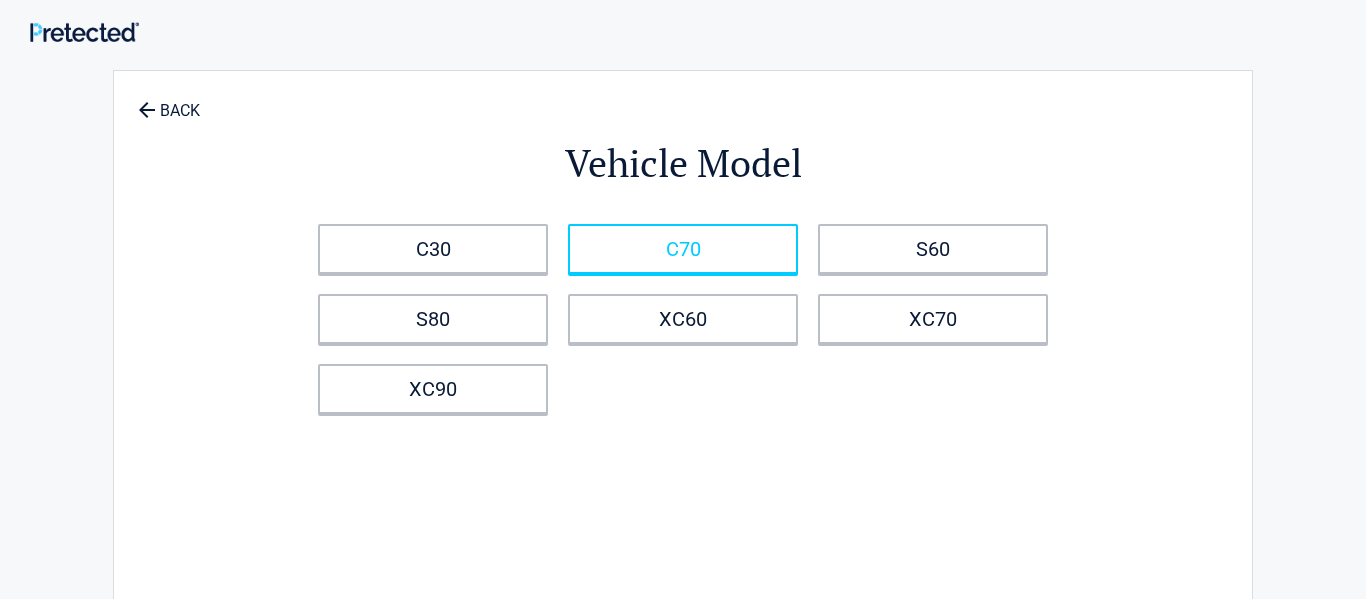 click on "C70" at bounding box center (683, 249) 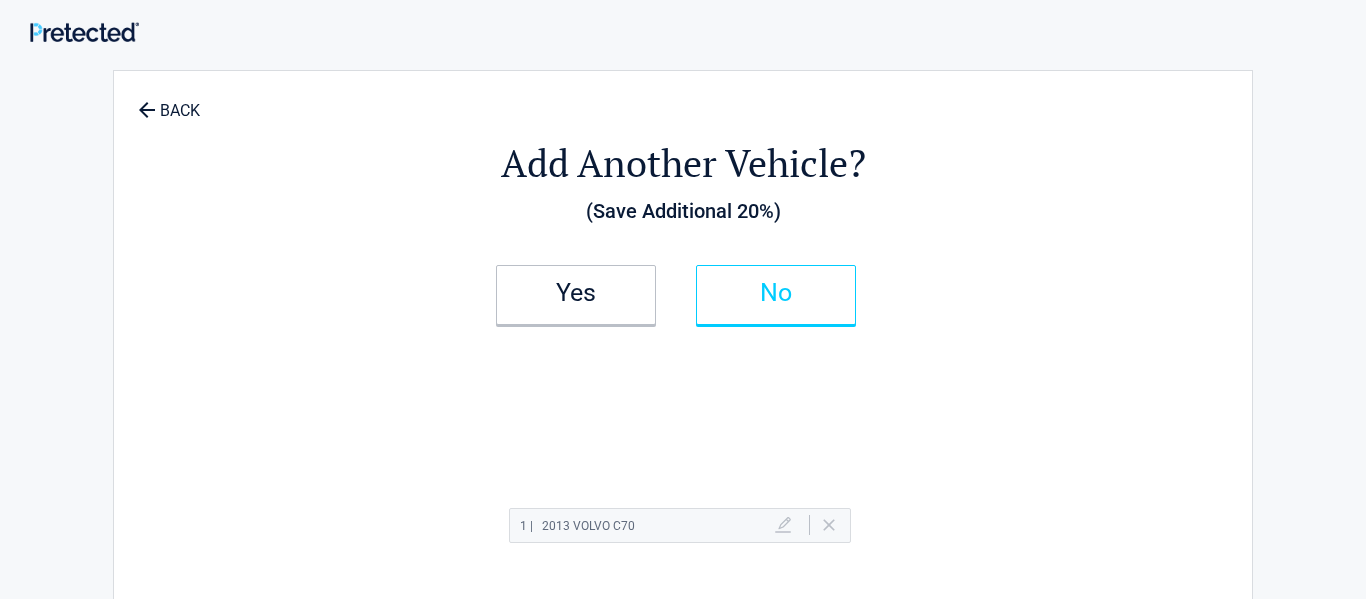 click on "No" at bounding box center (776, 295) 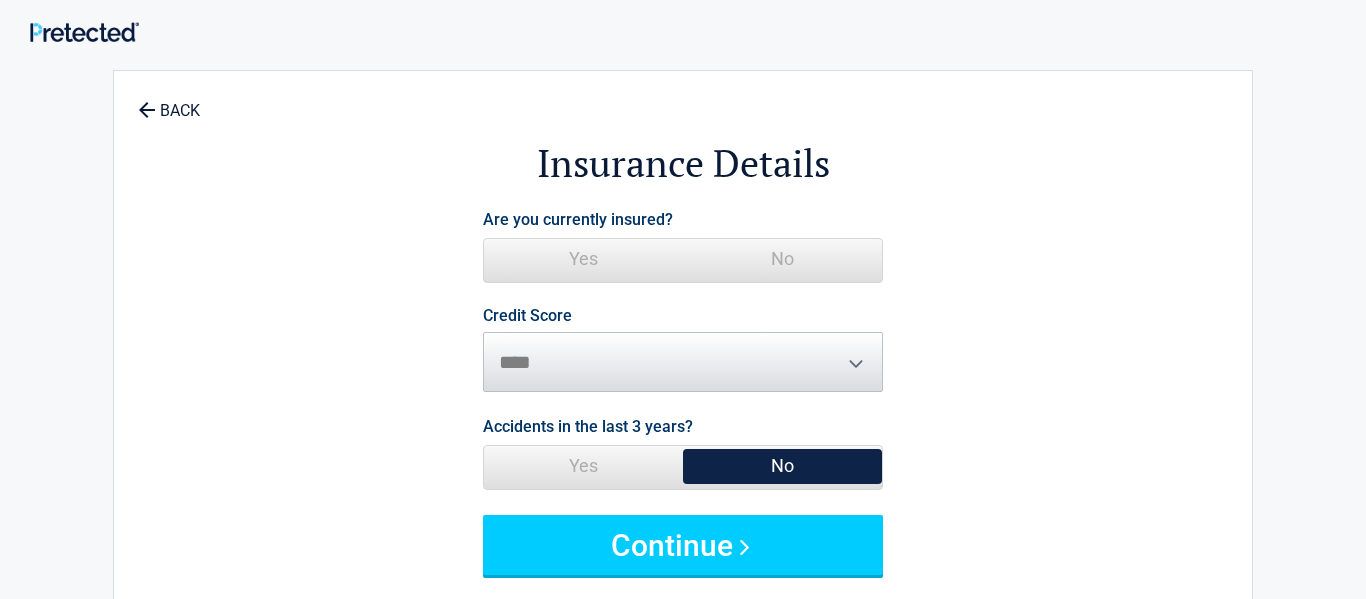 click on "No" at bounding box center (782, 259) 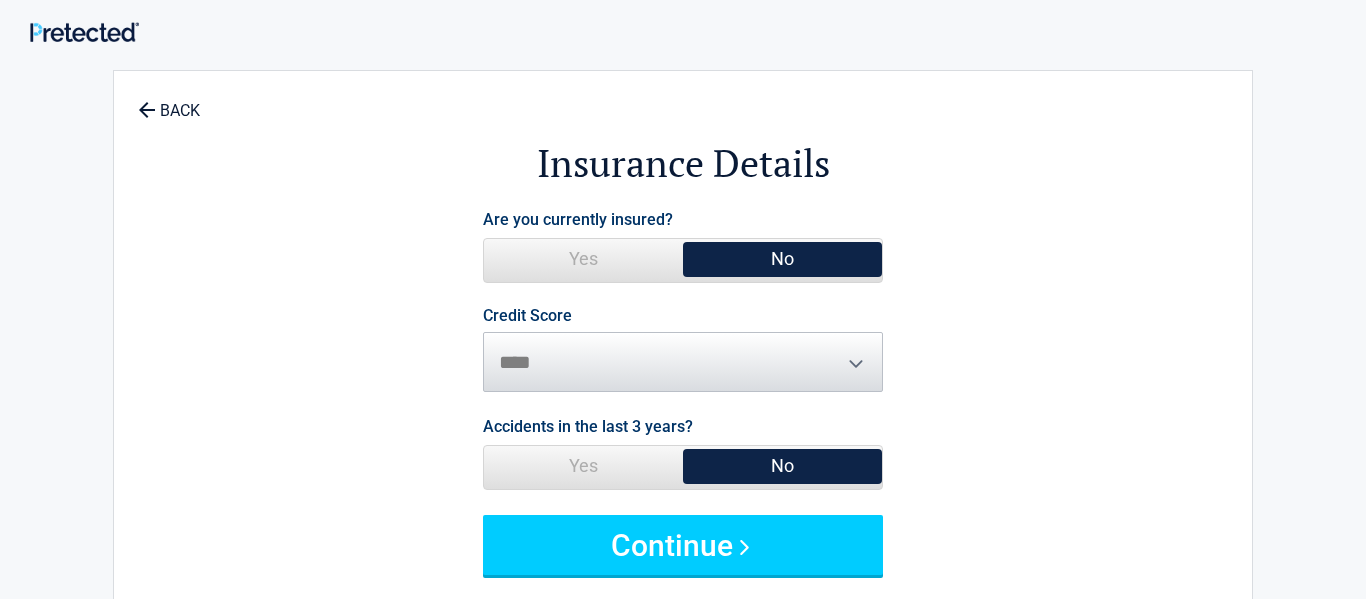 click on "No" at bounding box center [782, 259] 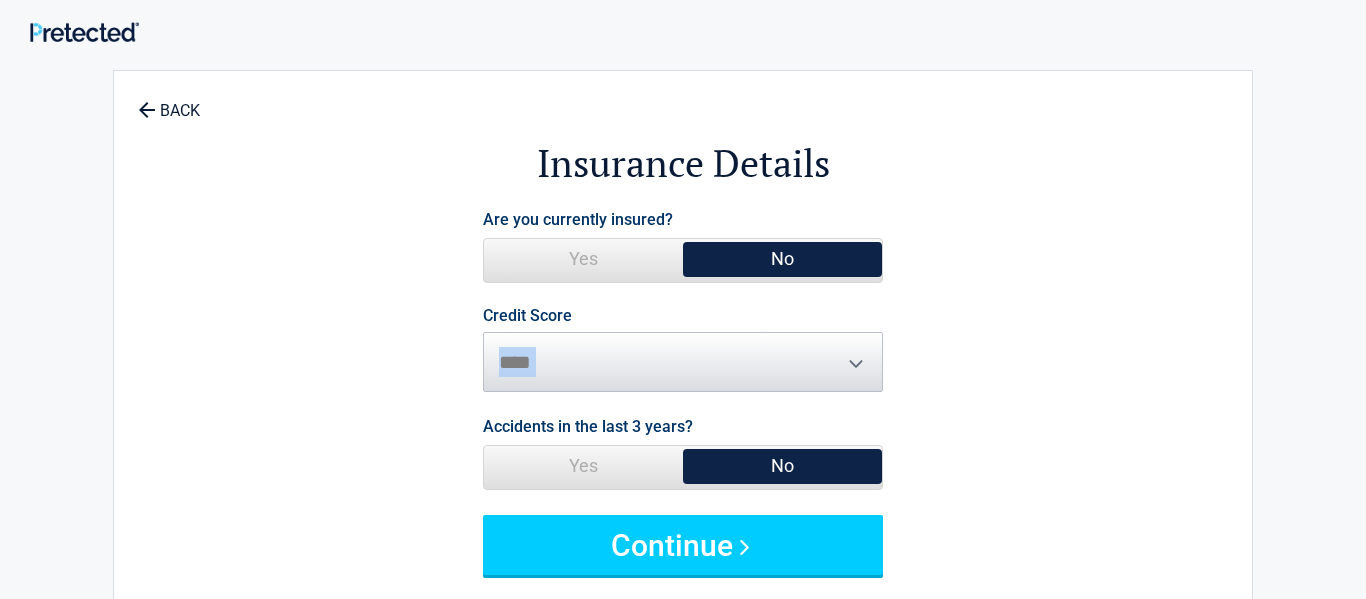 click on "Credit Score
*********
****
*******
****" at bounding box center (683, 350) 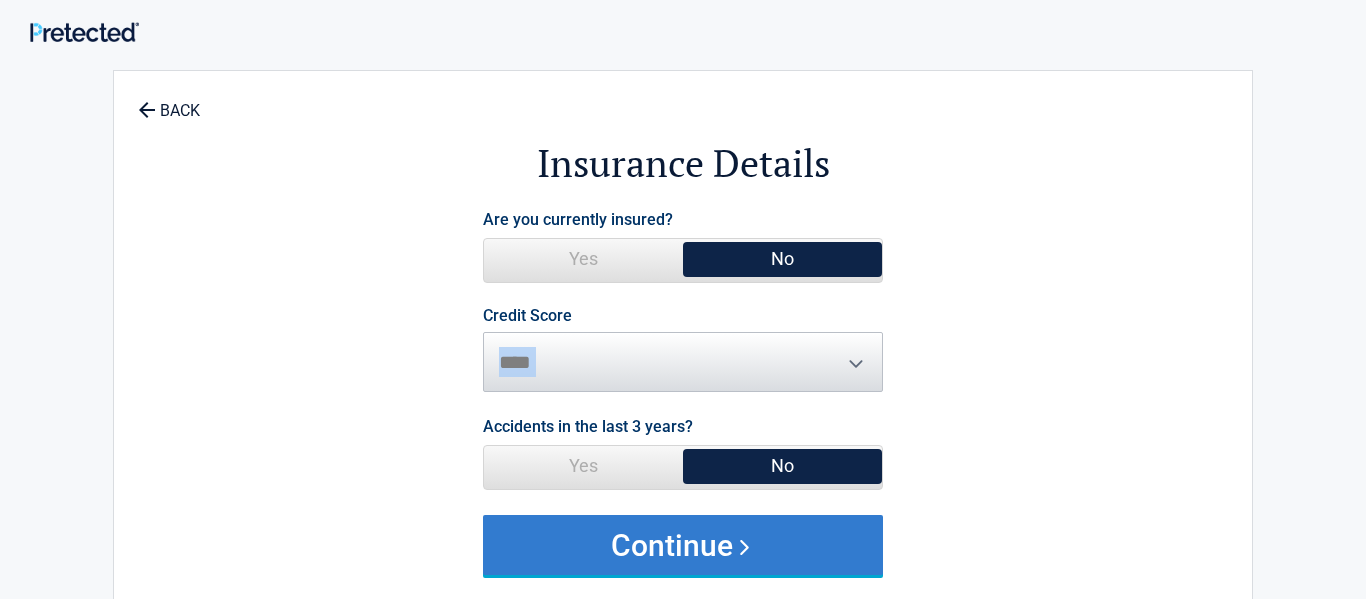 click on "Continue" at bounding box center [683, 545] 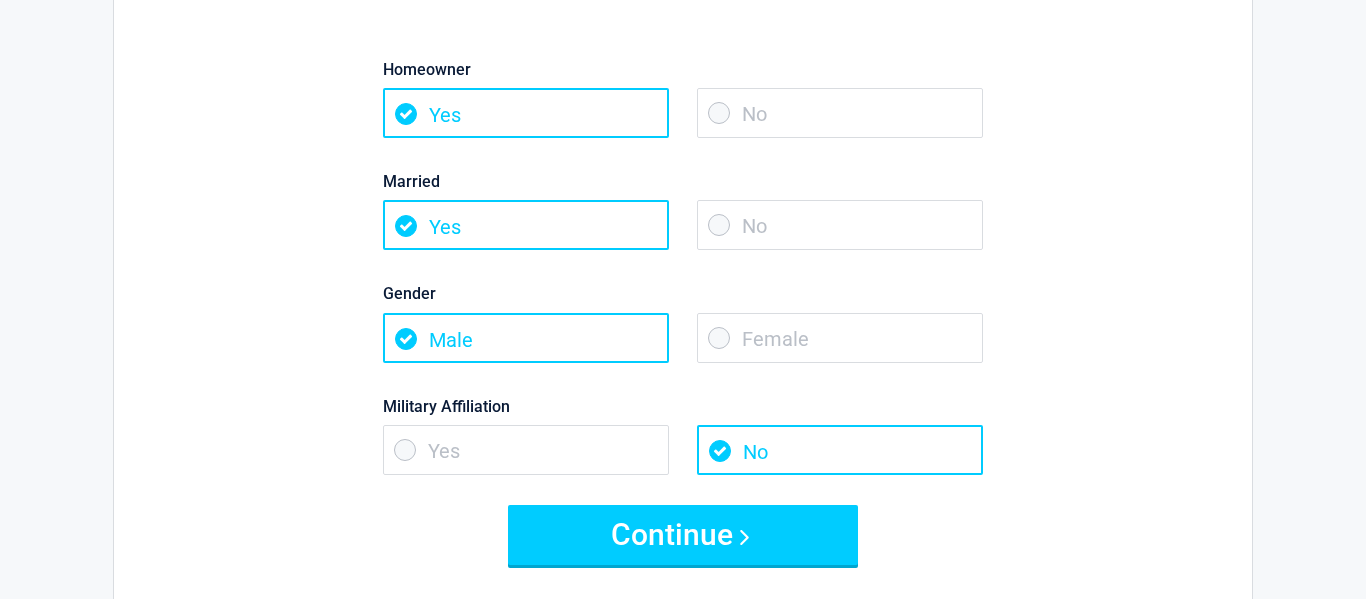 scroll, scrollTop: 240, scrollLeft: 0, axis: vertical 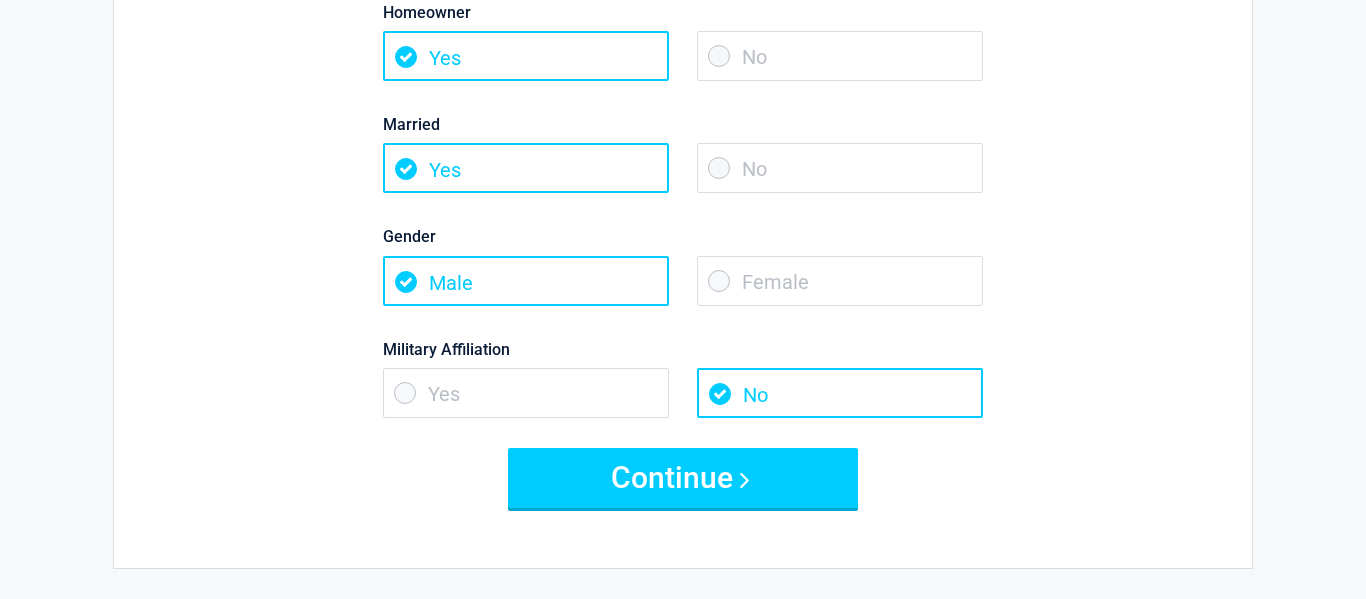 click on "Yes" at bounding box center (526, 168) 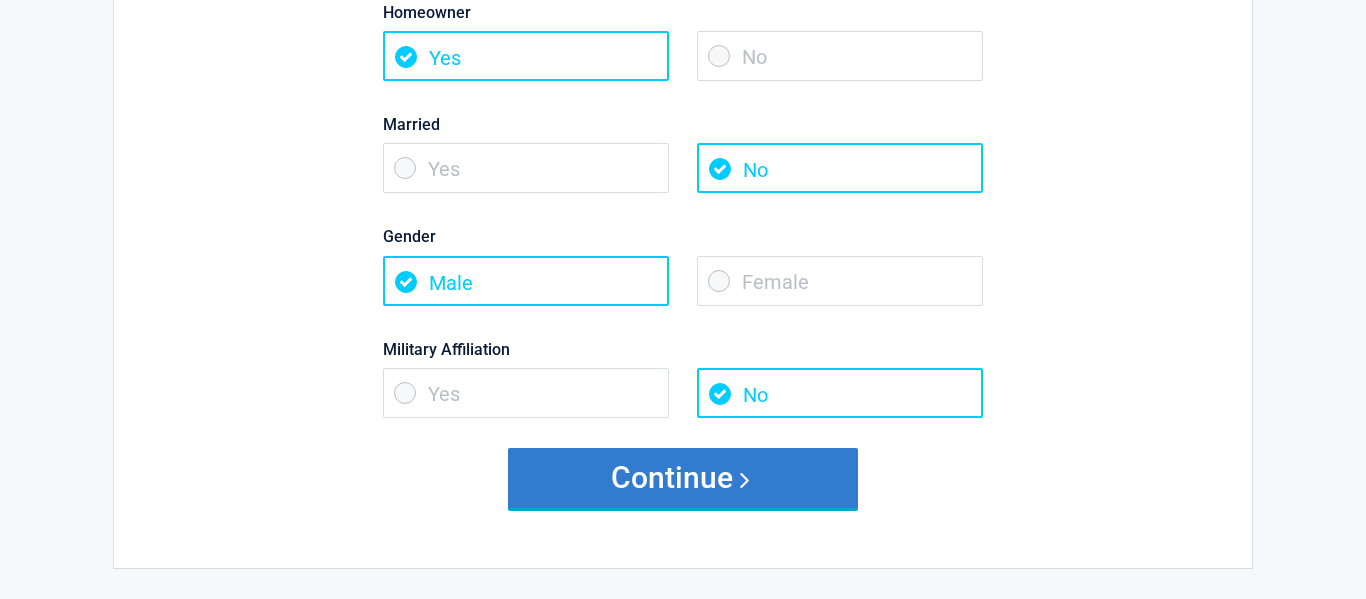 click on "Continue" at bounding box center [683, 478] 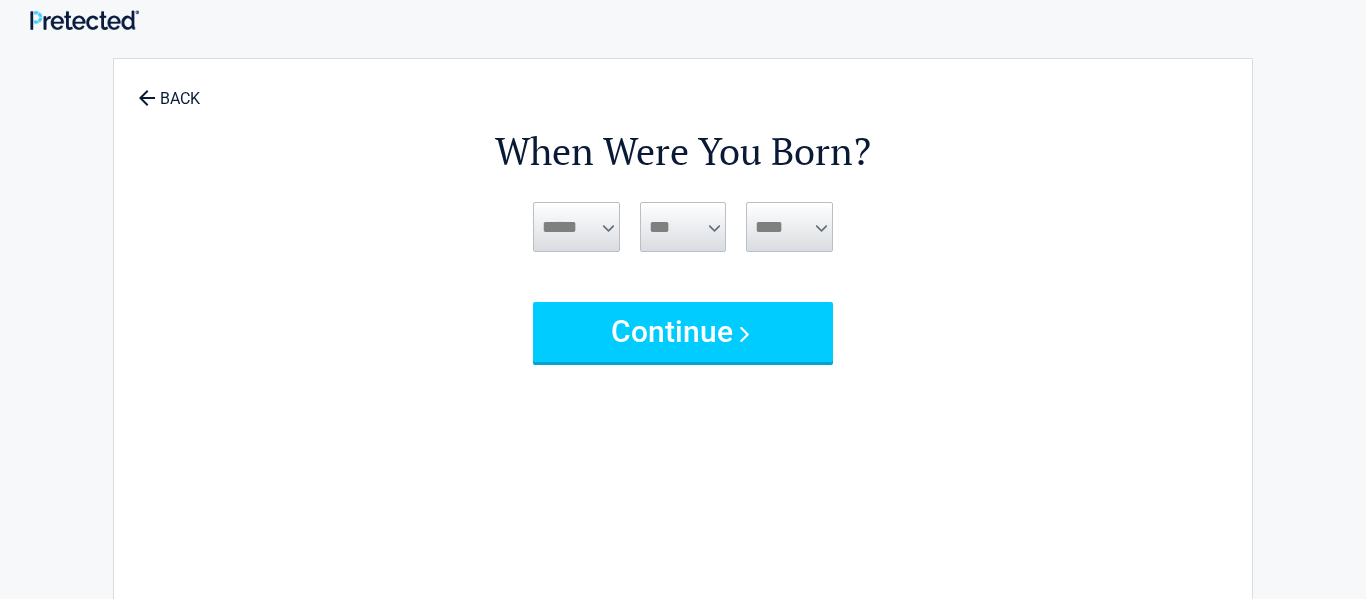 scroll, scrollTop: 0, scrollLeft: 0, axis: both 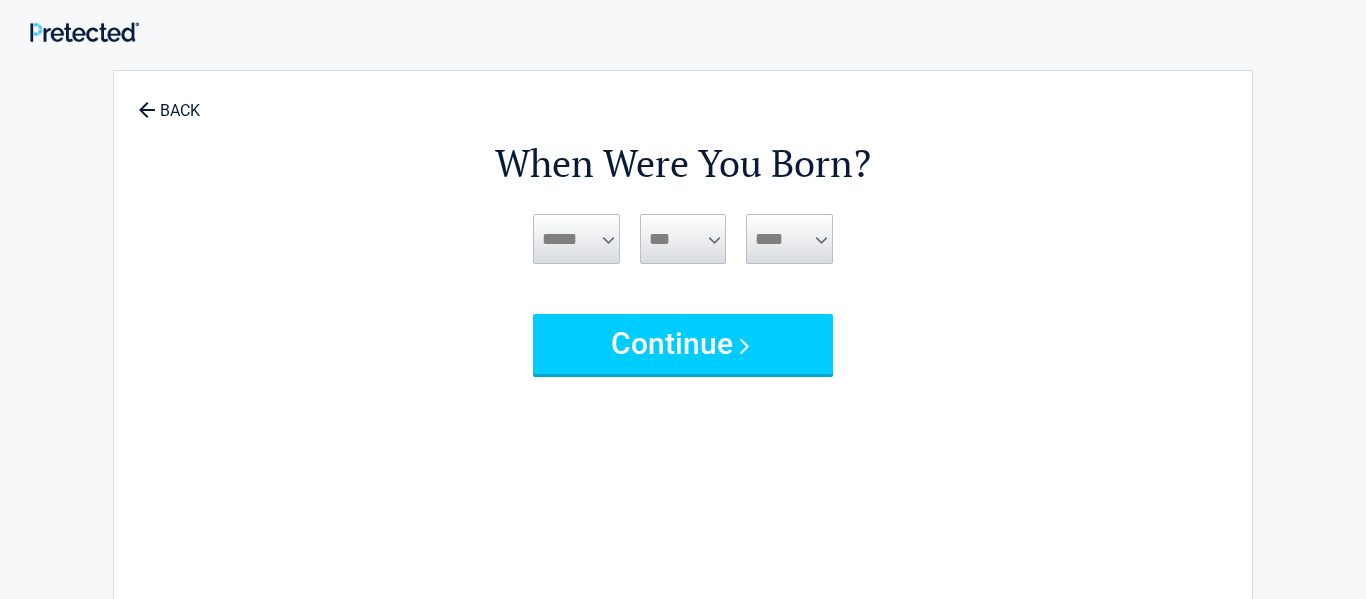 click on "*****
***
***
***
***
***
***
***
***
***
***
***
***" at bounding box center [576, 239] 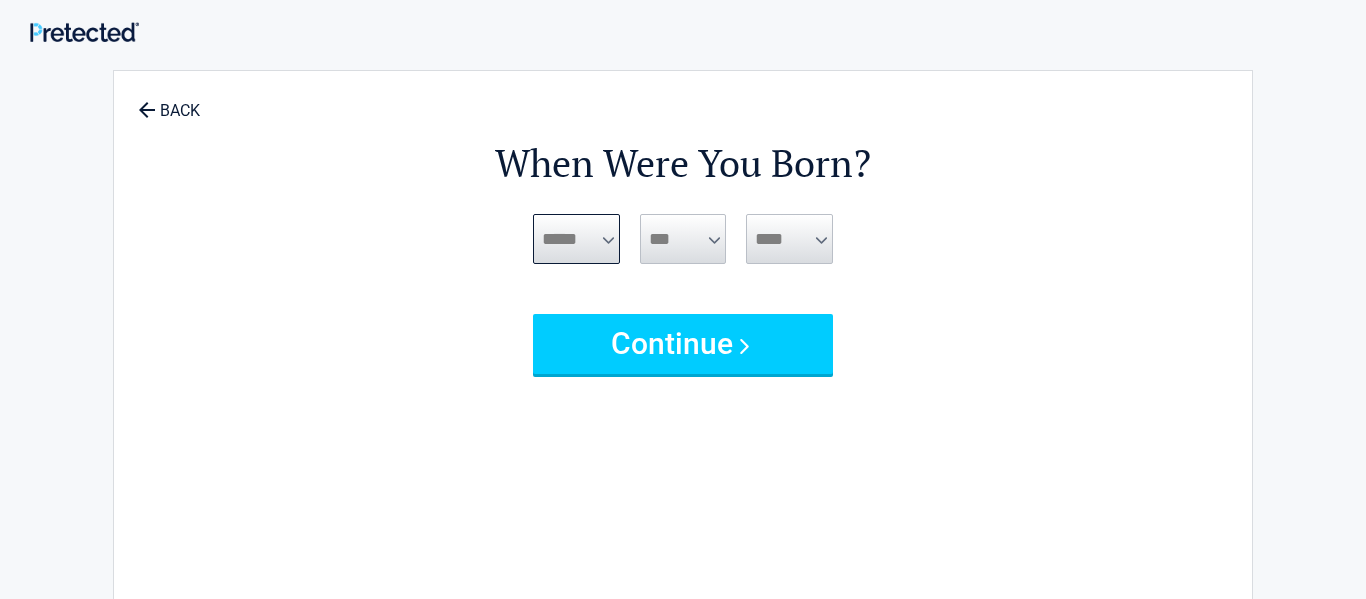 click on "*****
***
***
***
***
***
***
***
***
***
***
***
***" at bounding box center (576, 239) 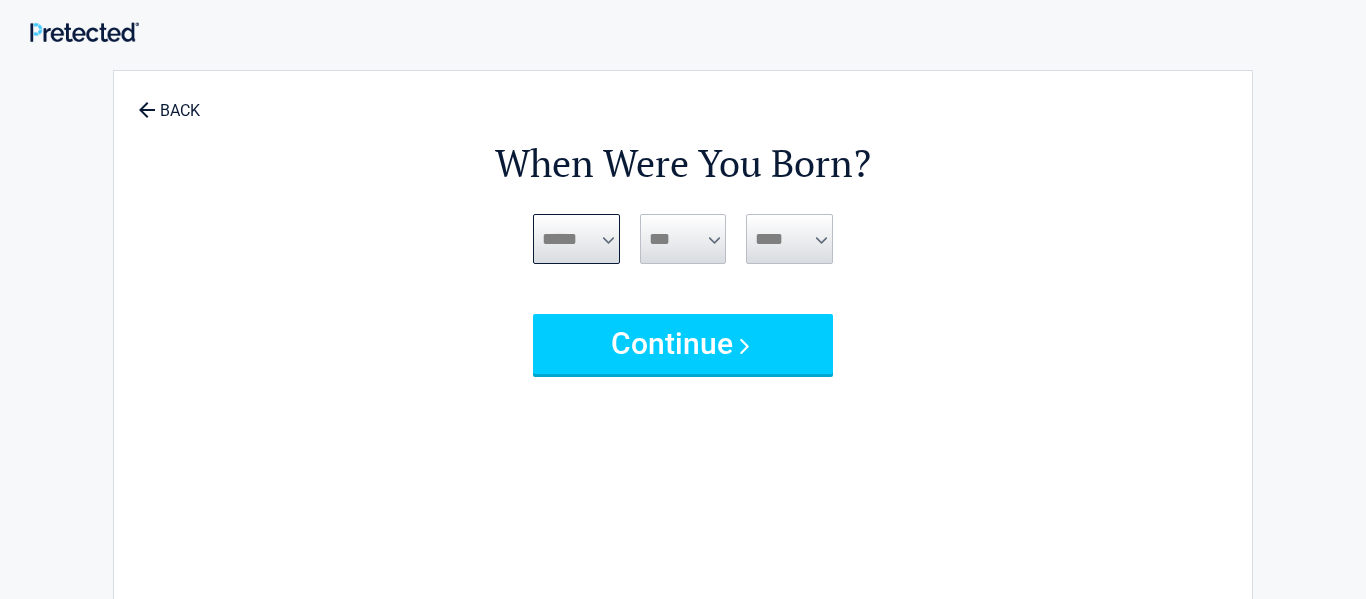 select on "*" 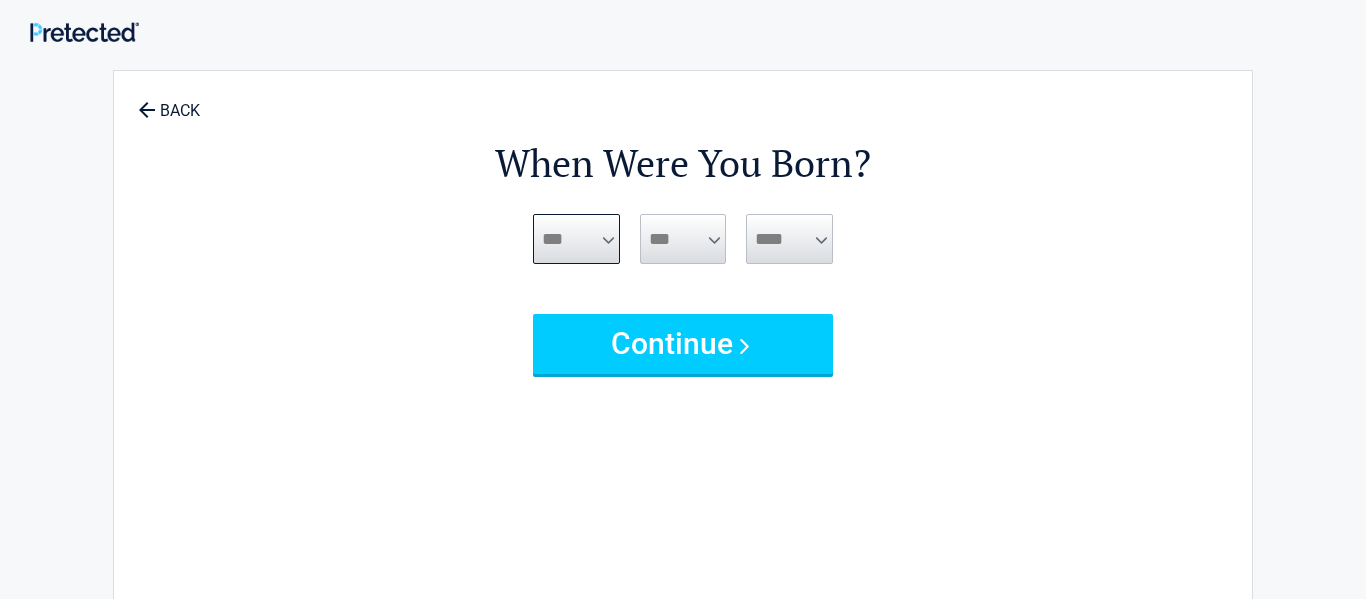 click on "*****
***
***
***
***
***
***
***
***
***
***
***
***" at bounding box center (576, 239) 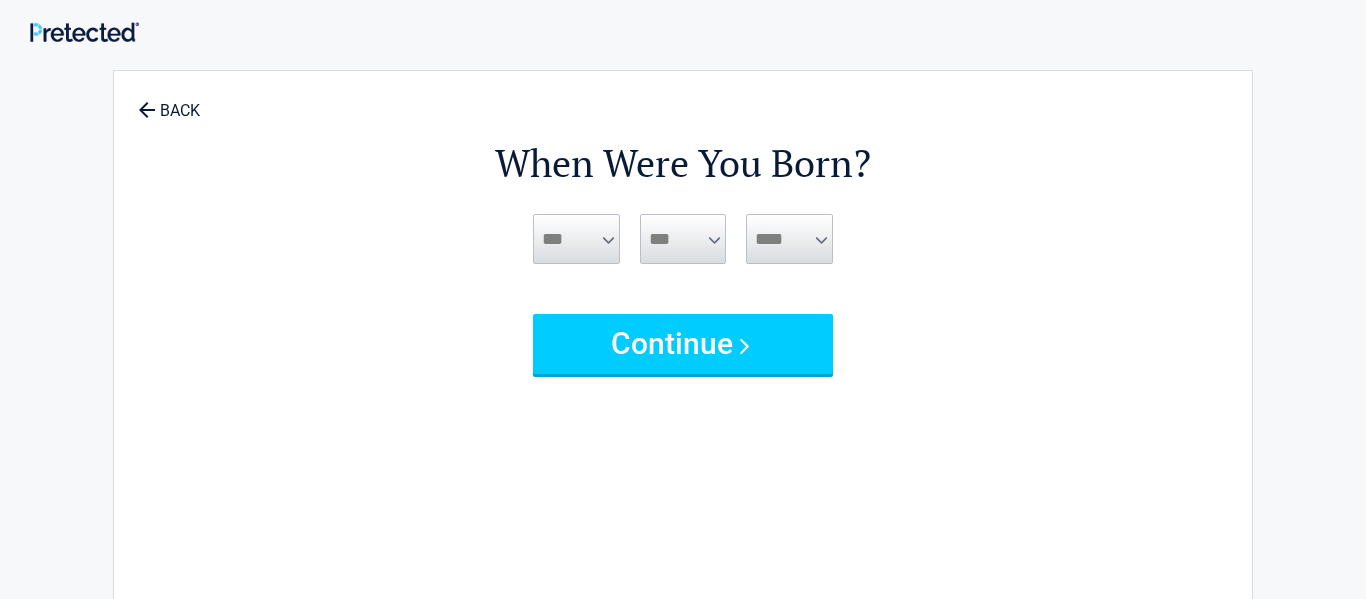 click on "*** * * * * * * * * * ** ** ** ** ** ** ** ** ** ** ** ** ** ** ** ** ** ** ** ** ** **" at bounding box center (683, 239) 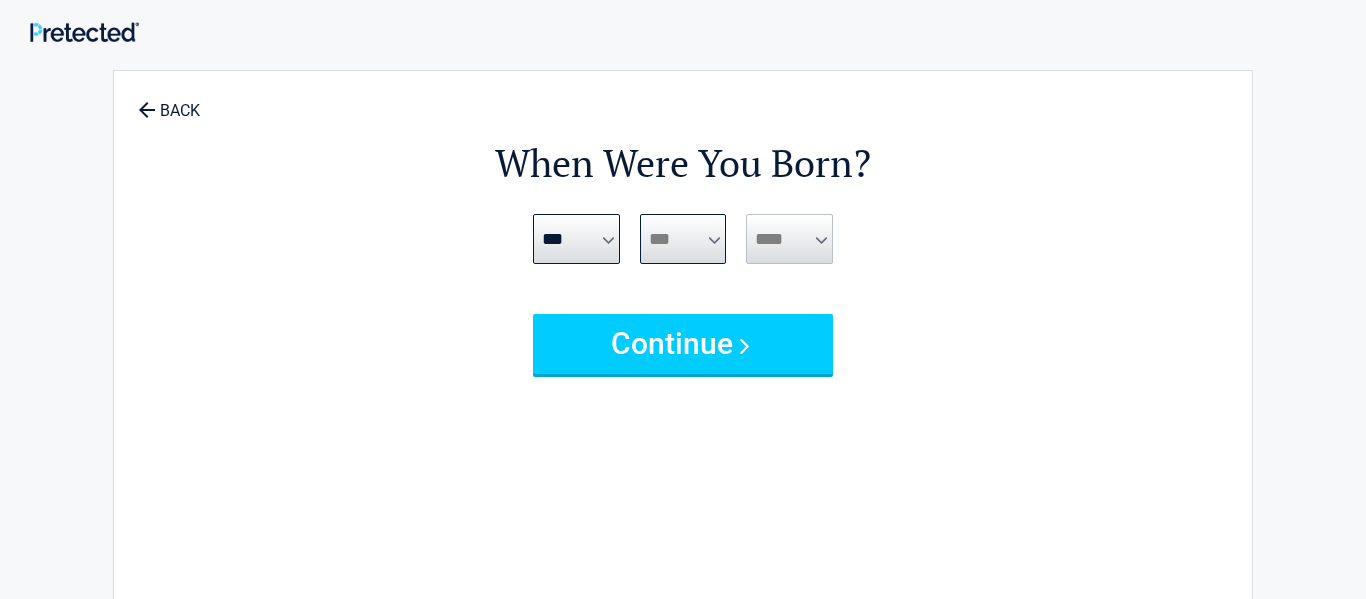 click on "*** * * * * * * * * * ** ** ** ** ** ** ** ** ** ** ** ** ** ** ** ** ** ** ** ** ** **" at bounding box center (683, 239) 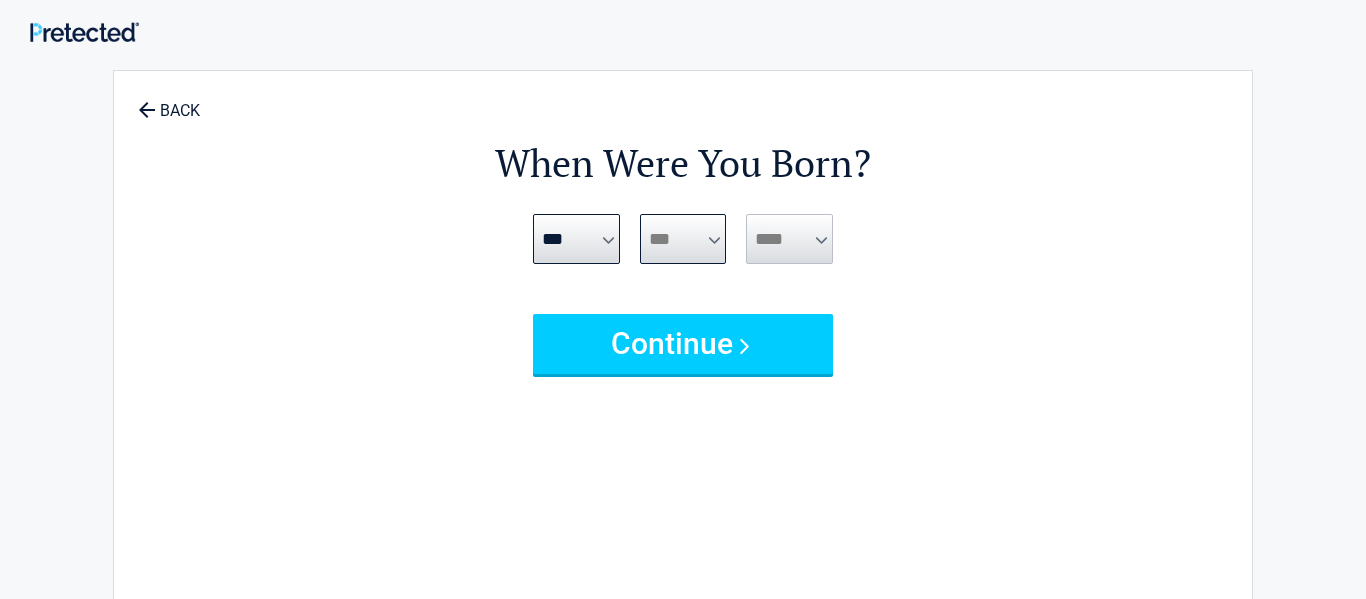 select on "**" 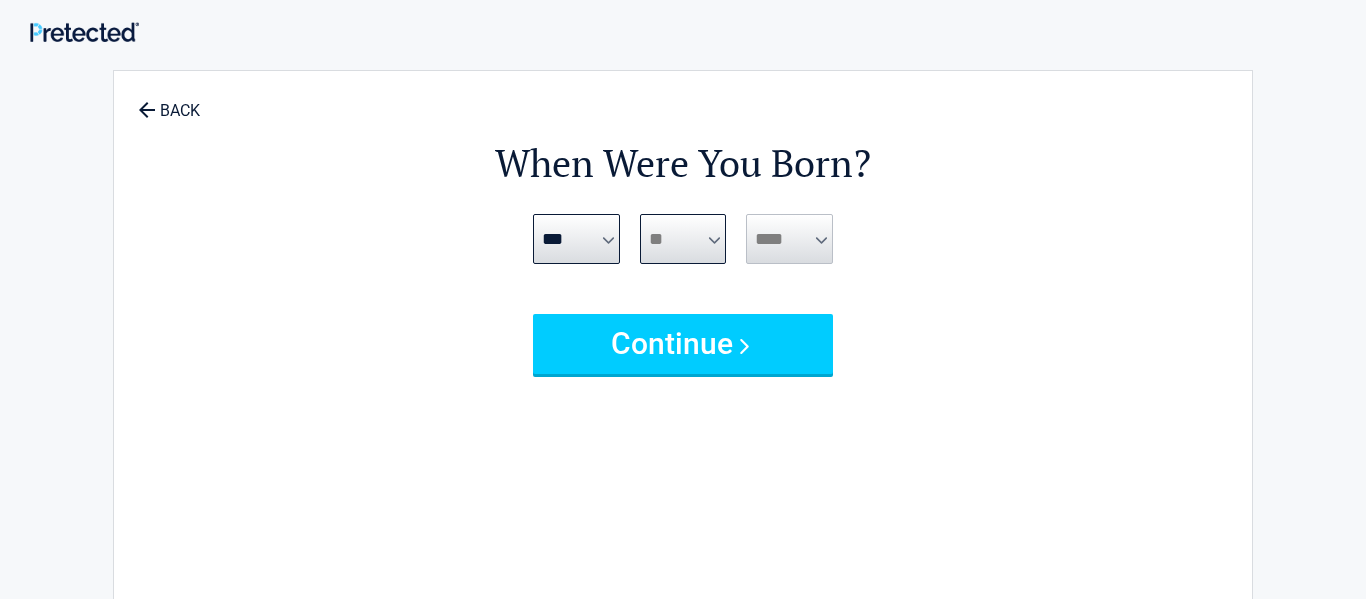click on "*** * * * * * * * * * ** ** ** ** ** ** ** ** ** ** ** ** ** ** ** ** ** ** ** ** ** **" at bounding box center [683, 239] 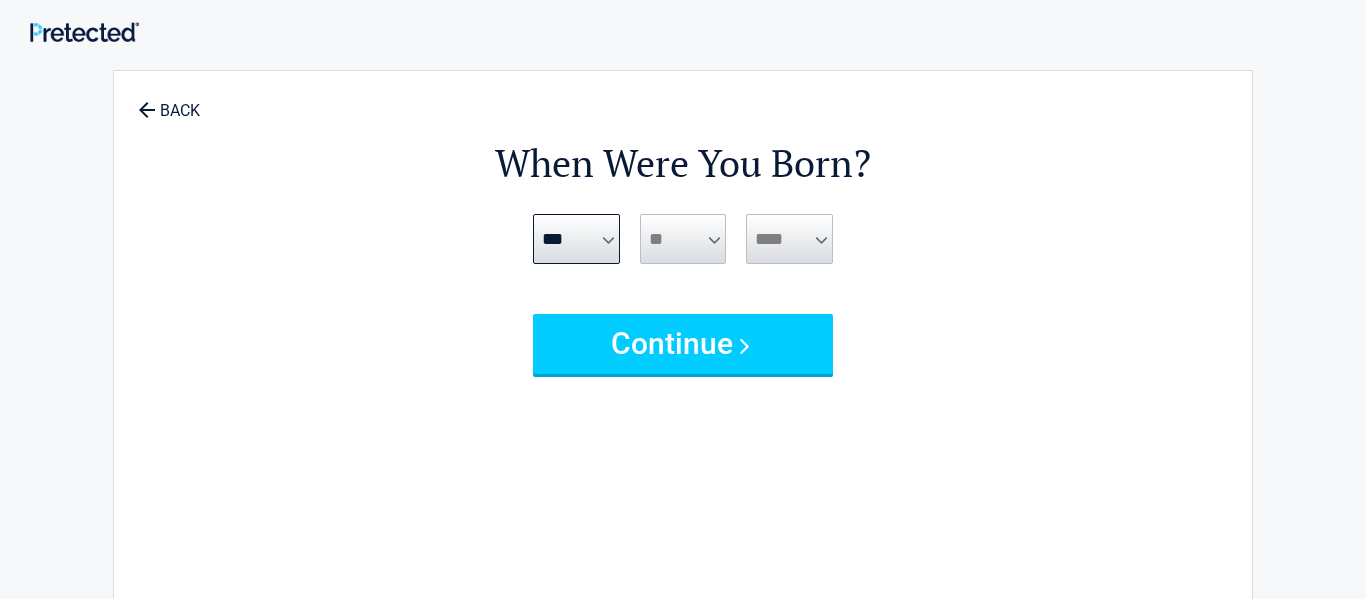 click on "****
****
****
****
****
****
****
****
****
****
****
****
****
****
****
****
****
****
****
****
****
****
****
****
****
****
****
****
****
****
****
****
****
****
****
****
****
****
****
****
****
****
****
****
****
****
****
****
****
****
****
****
****
****
****
****
****
****
****
****
****
****
**** ****" at bounding box center [789, 239] 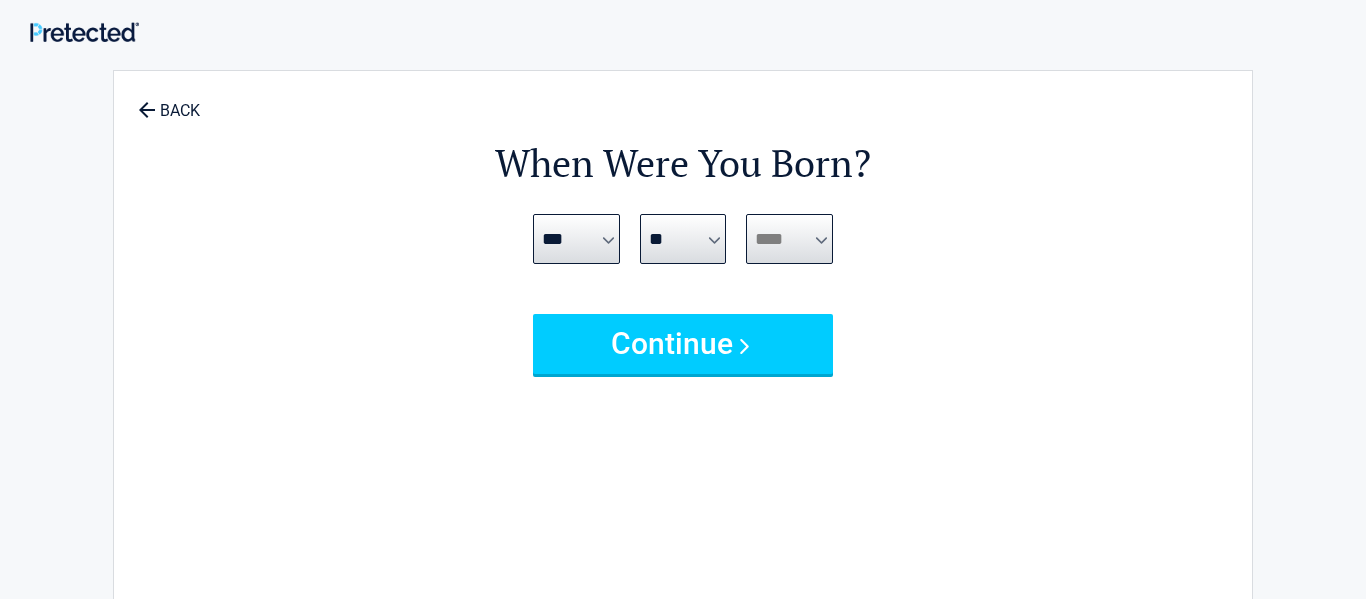 click on "****
****
****
****
****
****
****
****
****
****
****
****
****
****
****
****
****
****
****
****
****
****
****
****
****
****
****
****
****
****
****
****
****
****
****
****
****
****
****
****
****
****
****
****
****
****
****
****
****
****
****
****
****
****
****
****
****
****
****
****
****
****
****
****" at bounding box center [789, 239] 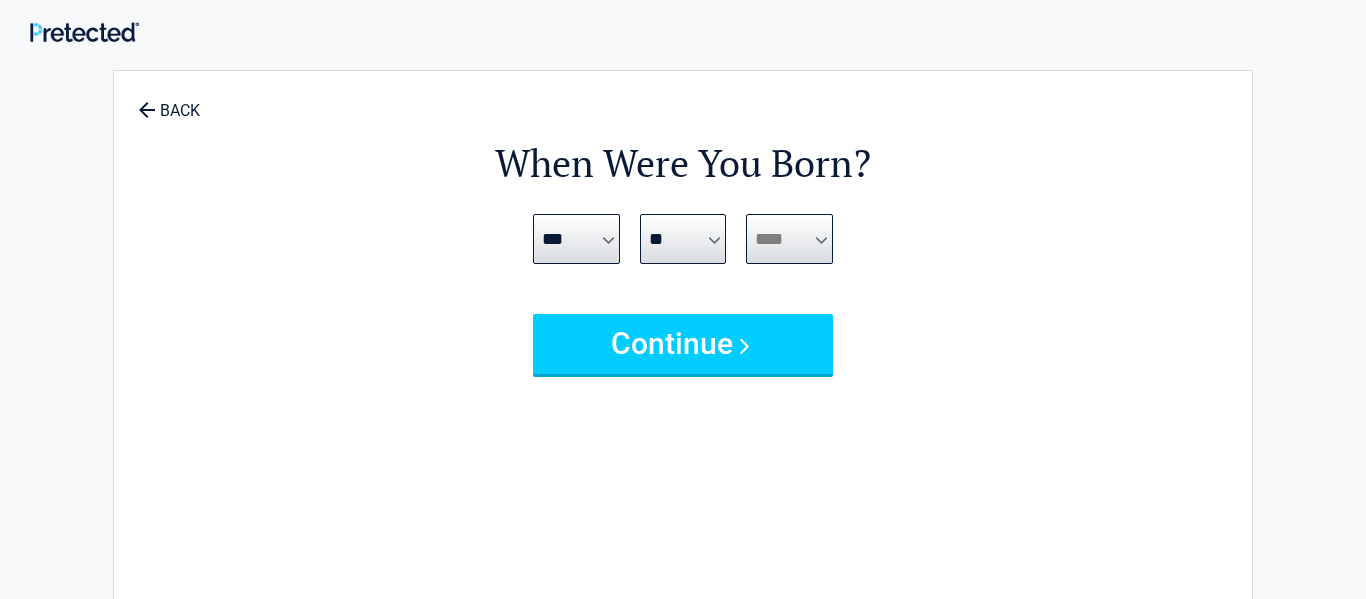 select on "****" 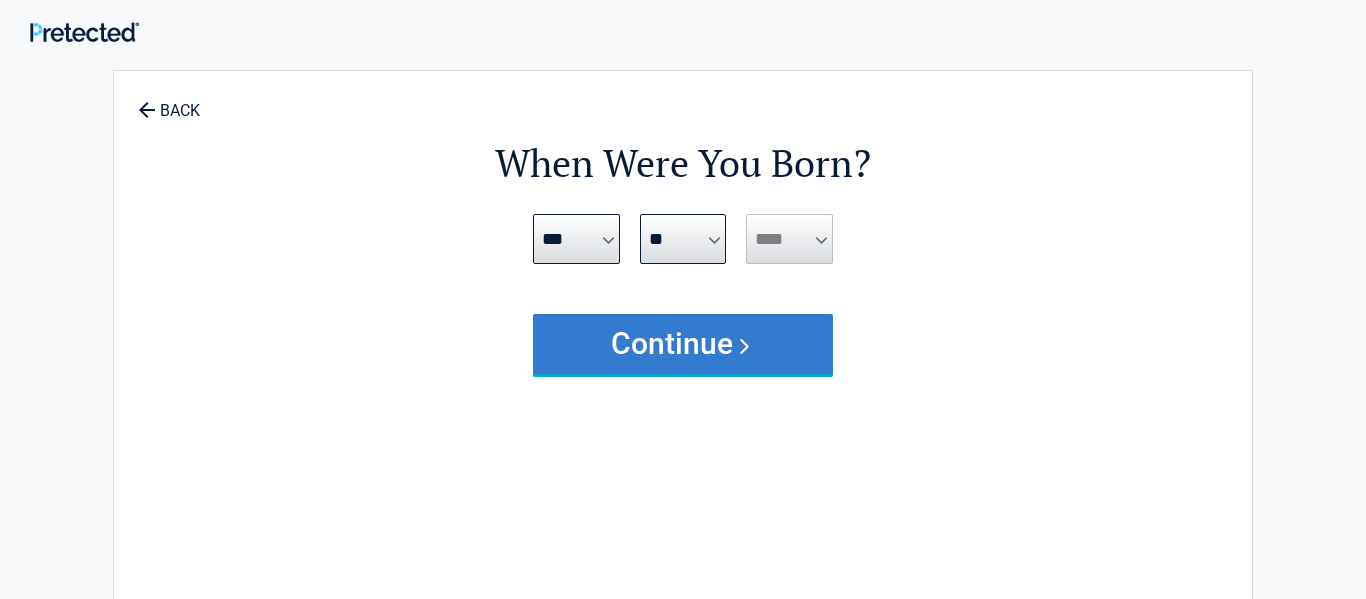click on "Continue" at bounding box center (683, 344) 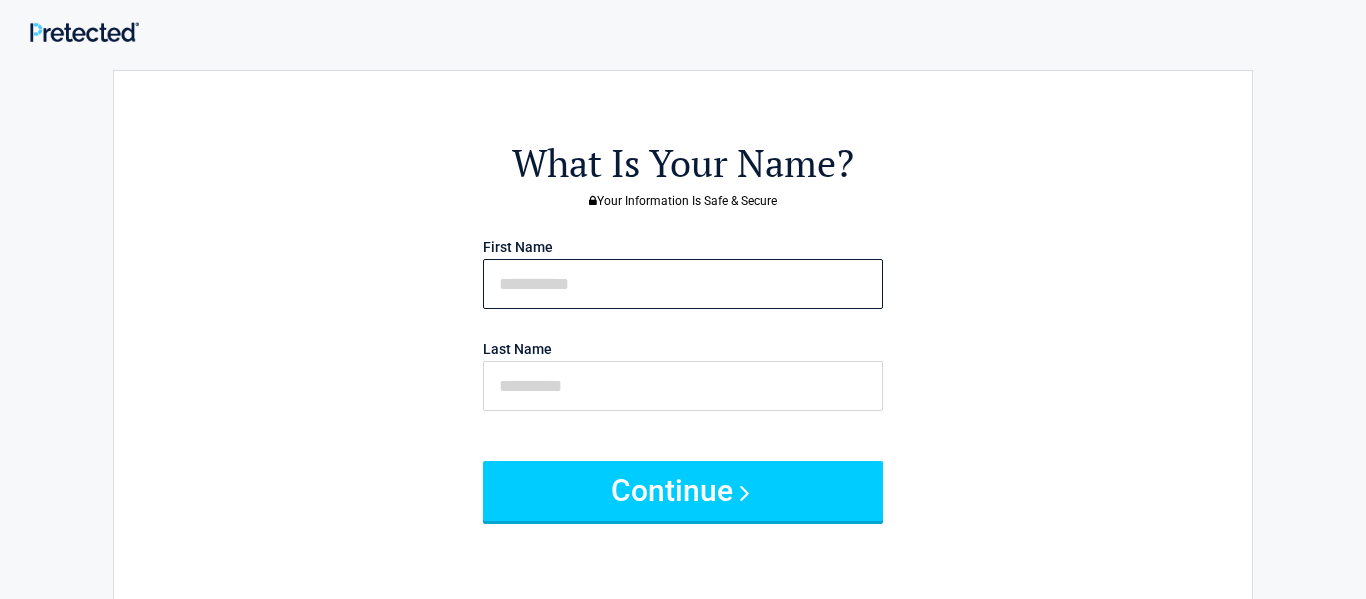 click at bounding box center (683, 284) 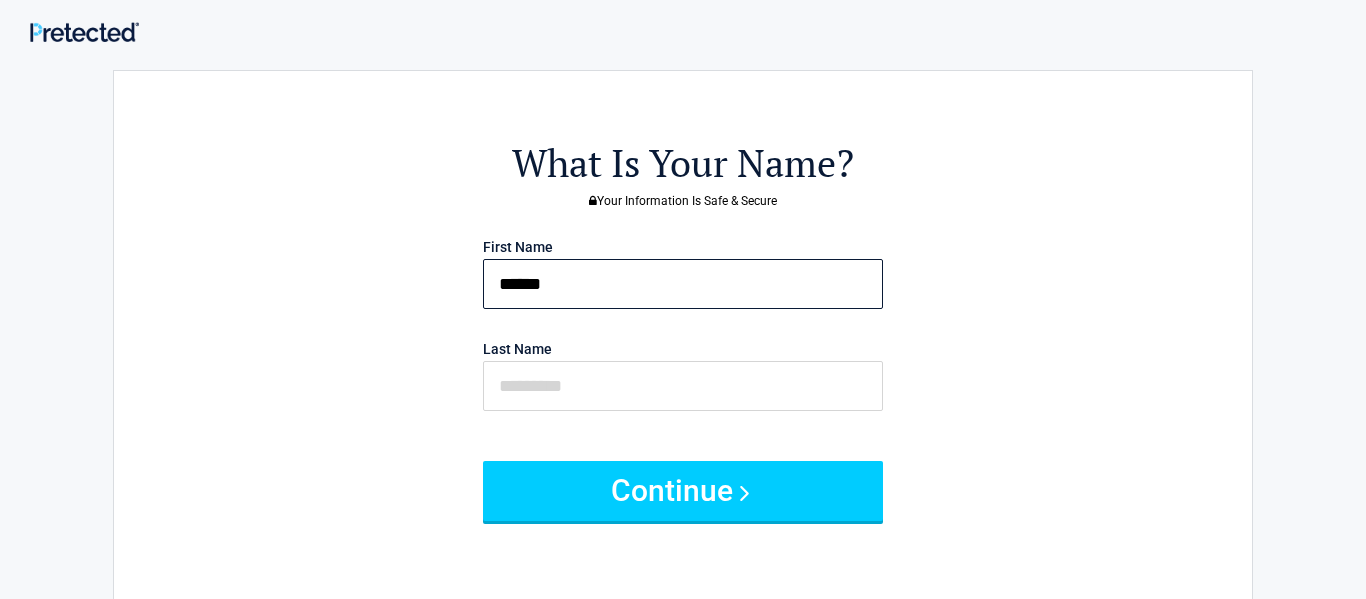type on "******" 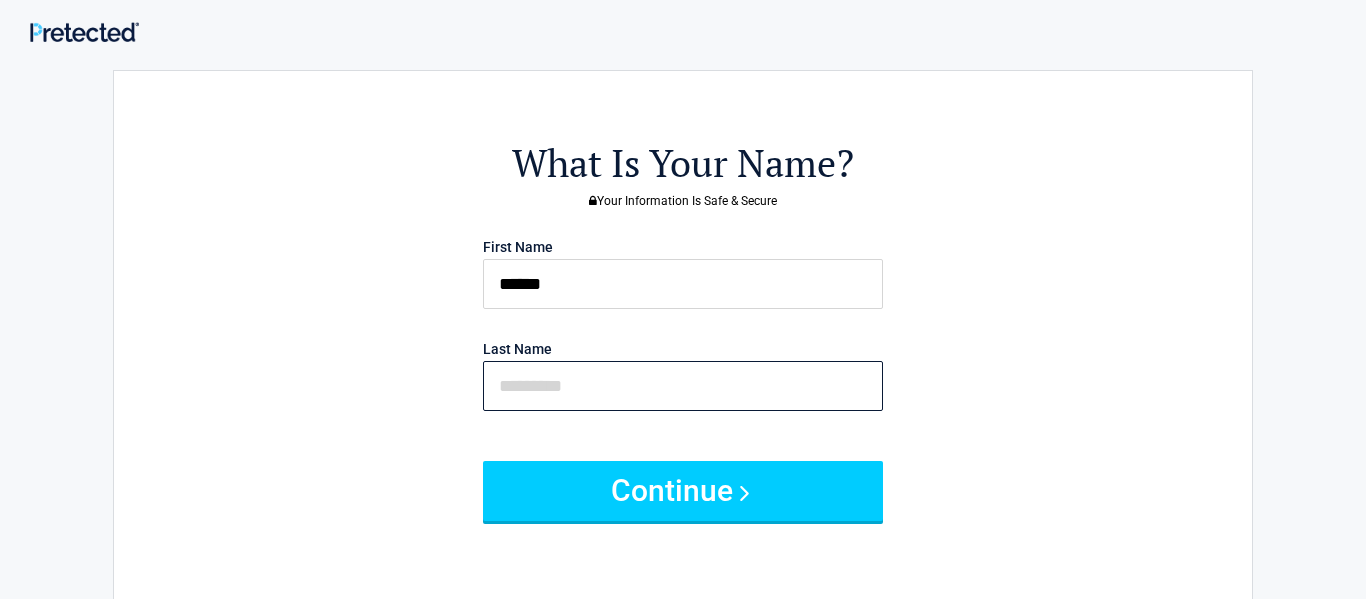 click at bounding box center [683, 386] 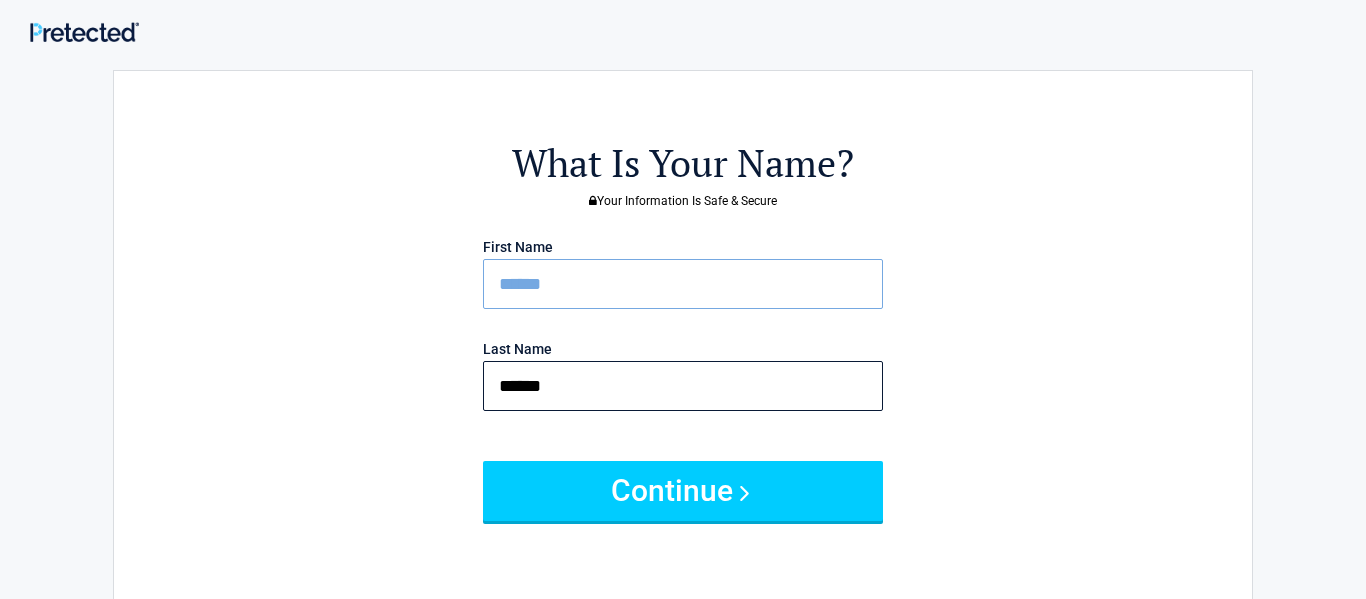 type on "******" 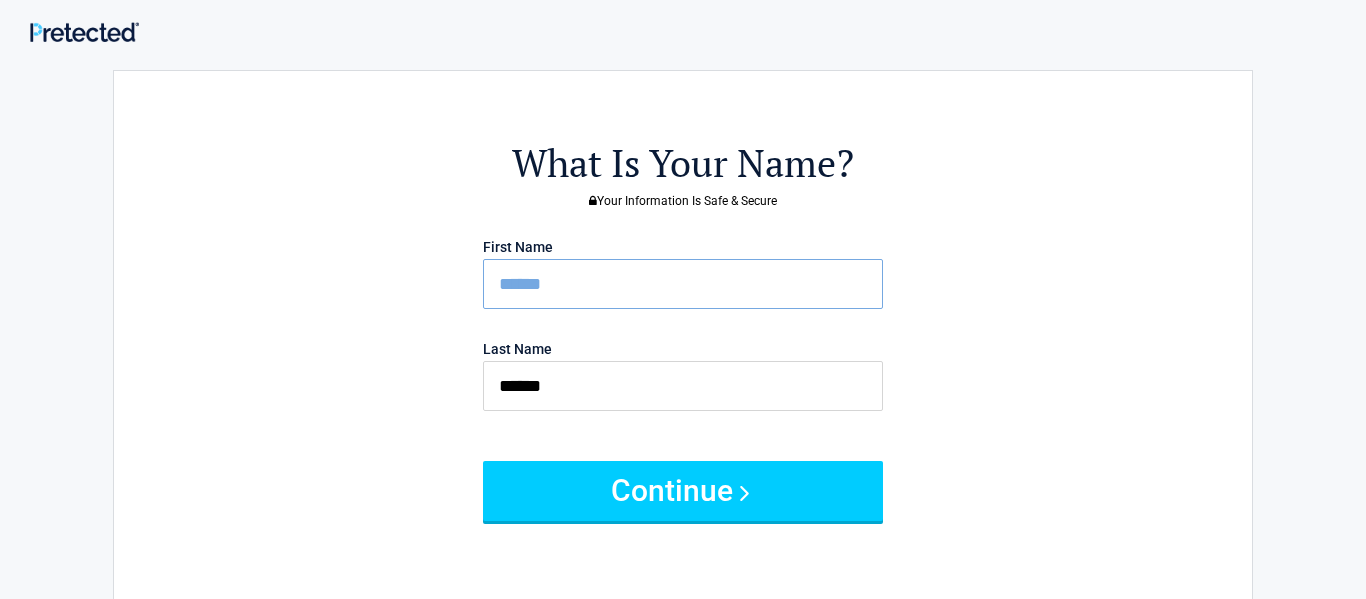 click on "What Is Your Name?
Your Information Is Safe & Secure
First Name
******
Last Name
******
Continue" at bounding box center (683, 419) 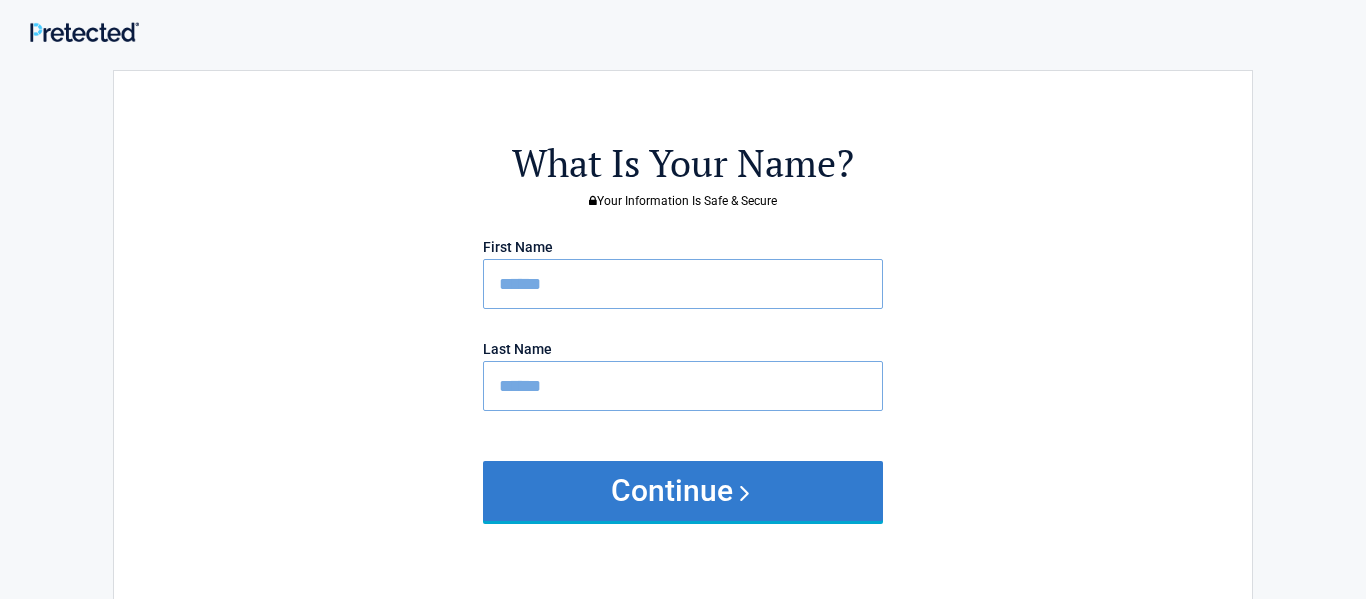 click on "Continue" at bounding box center (683, 491) 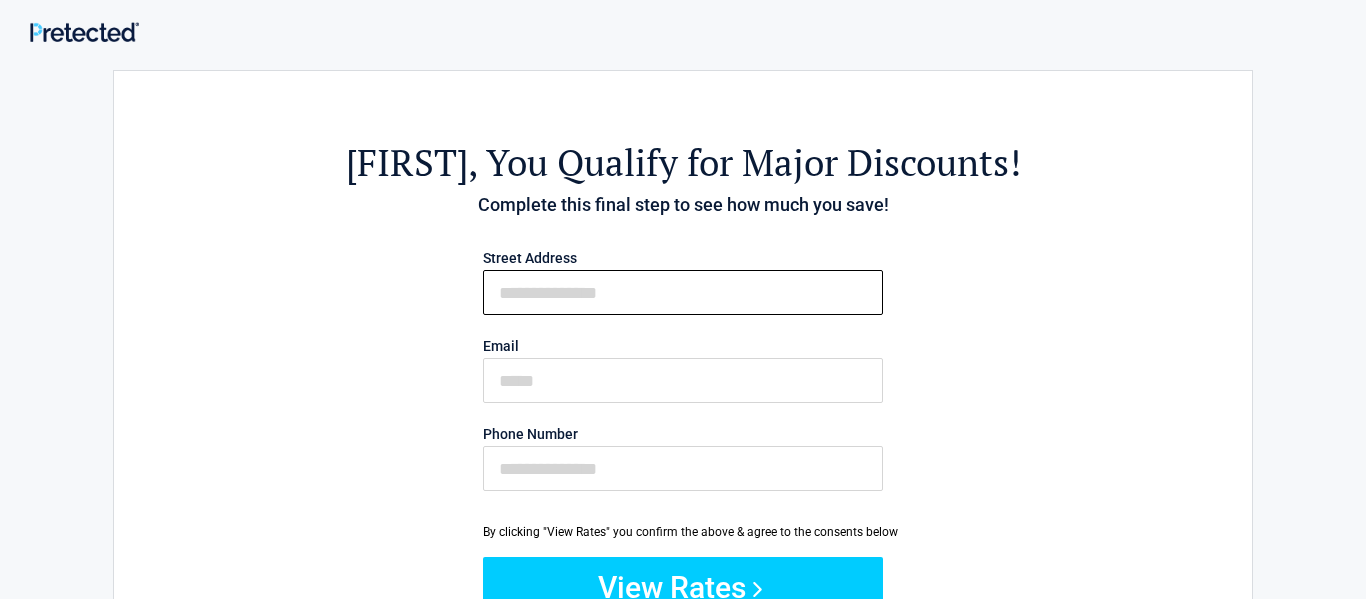 click on "First Name" at bounding box center (683, 292) 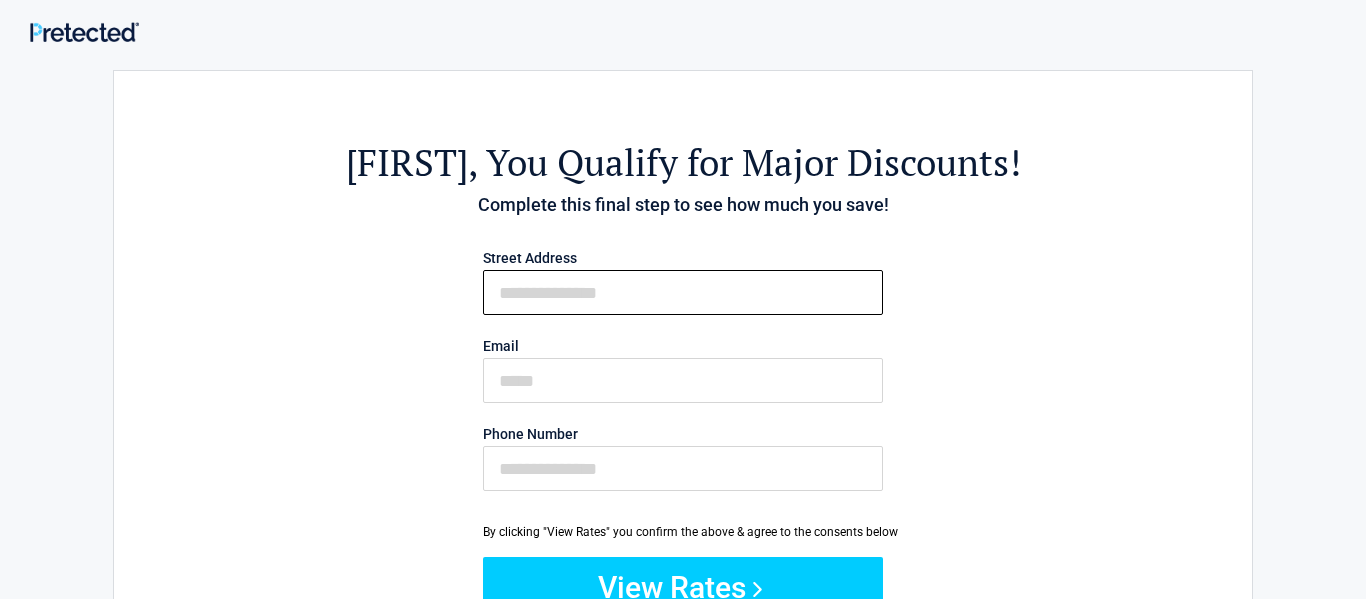 type on "**********" 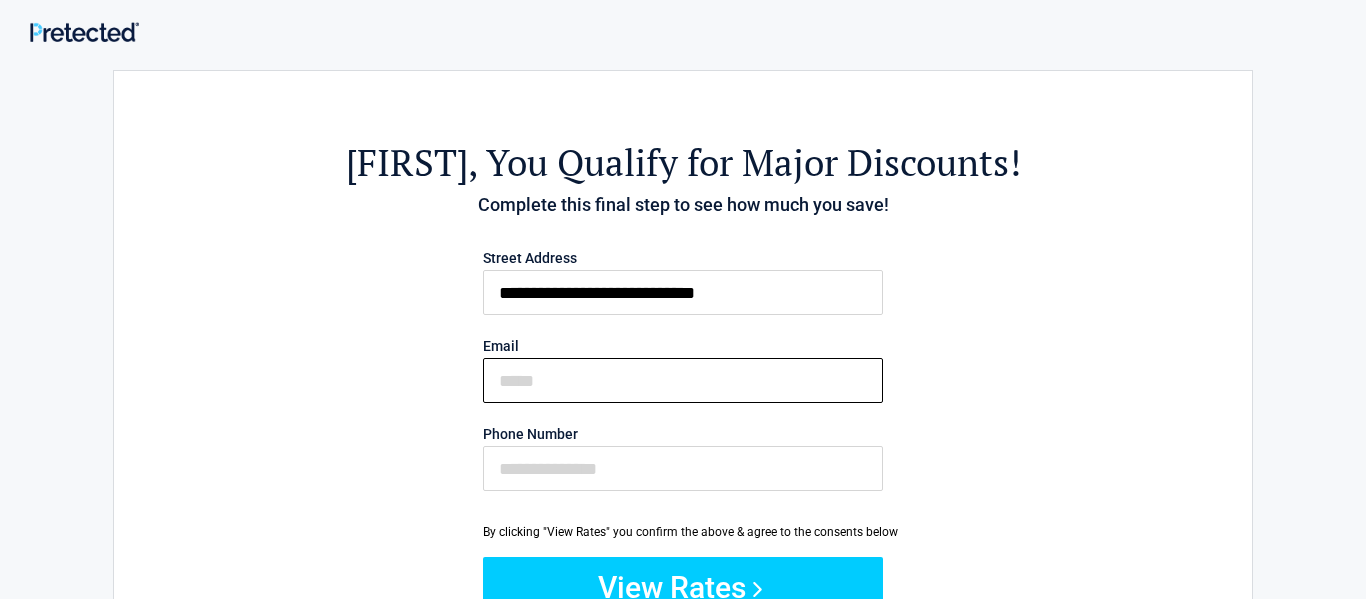type on "**********" 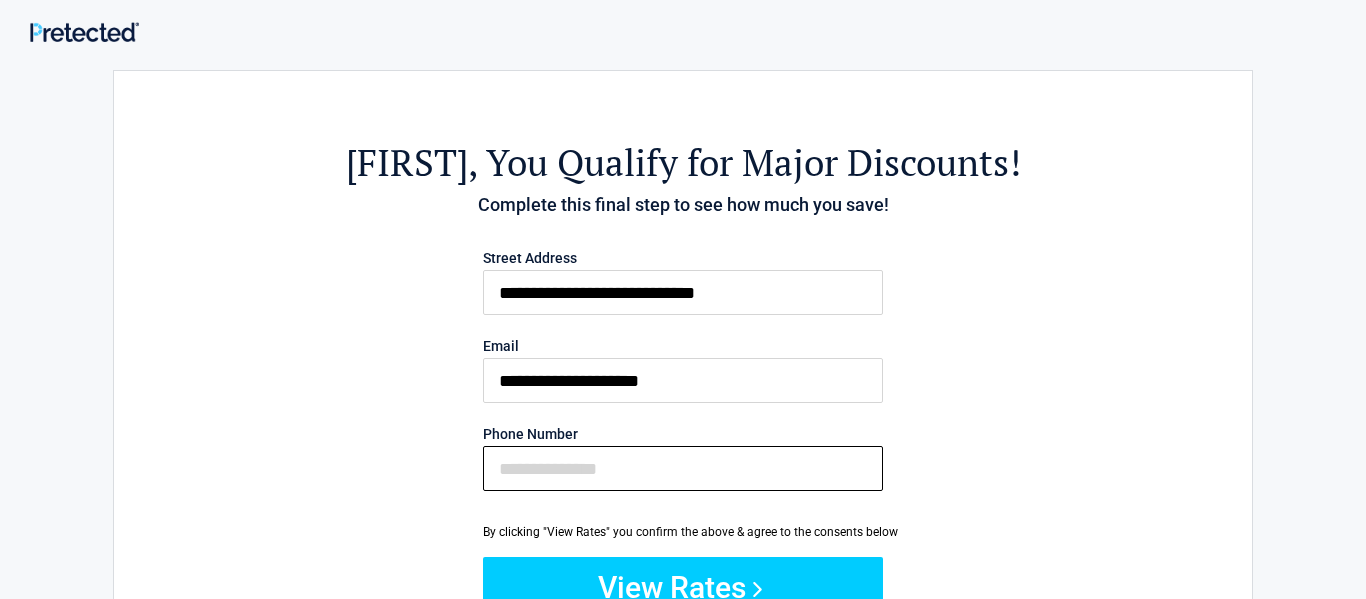 type on "**********" 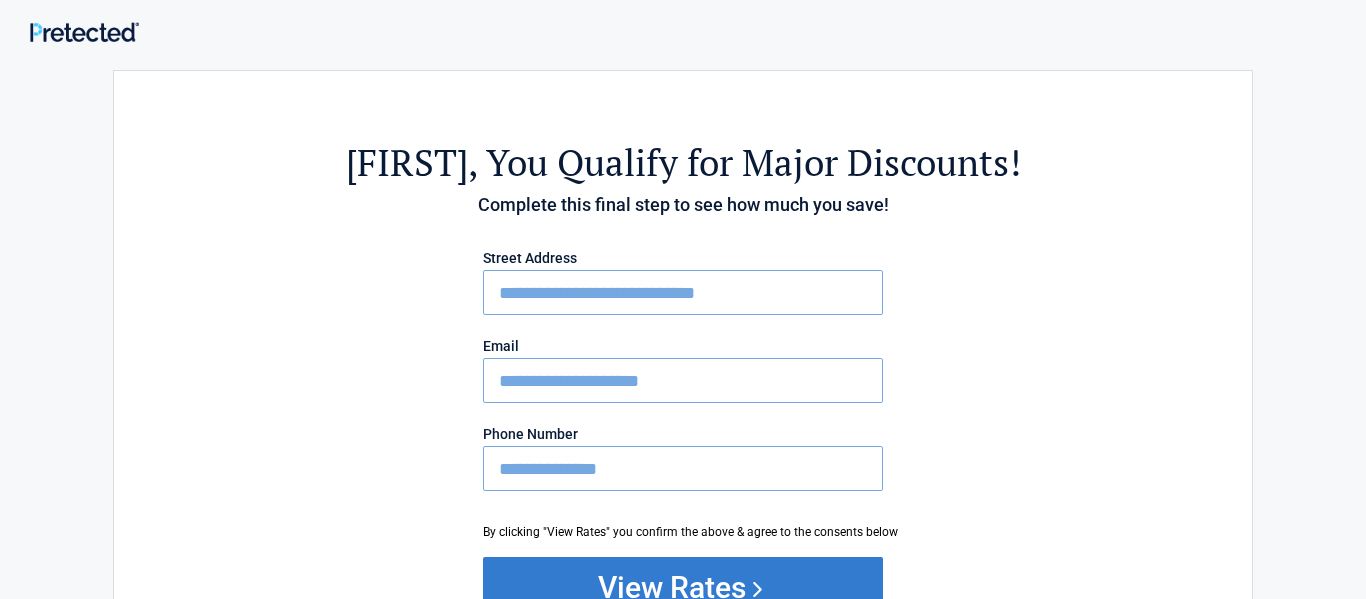 click on "View Rates" at bounding box center [683, 587] 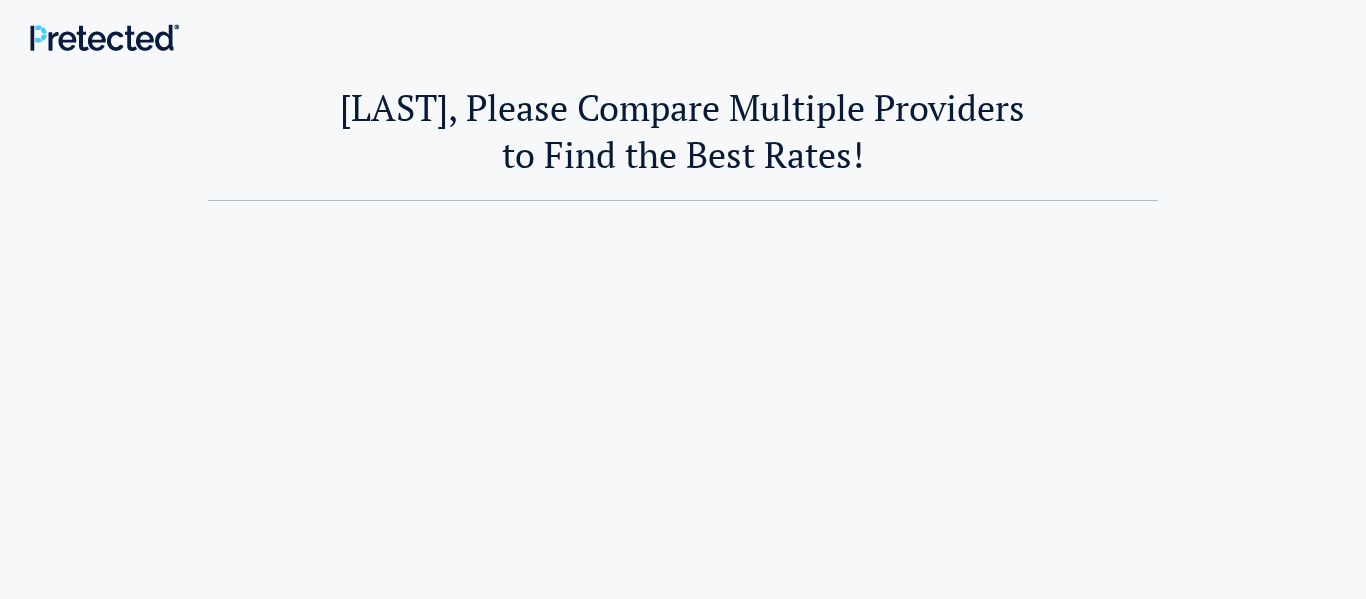 scroll, scrollTop: 0, scrollLeft: 0, axis: both 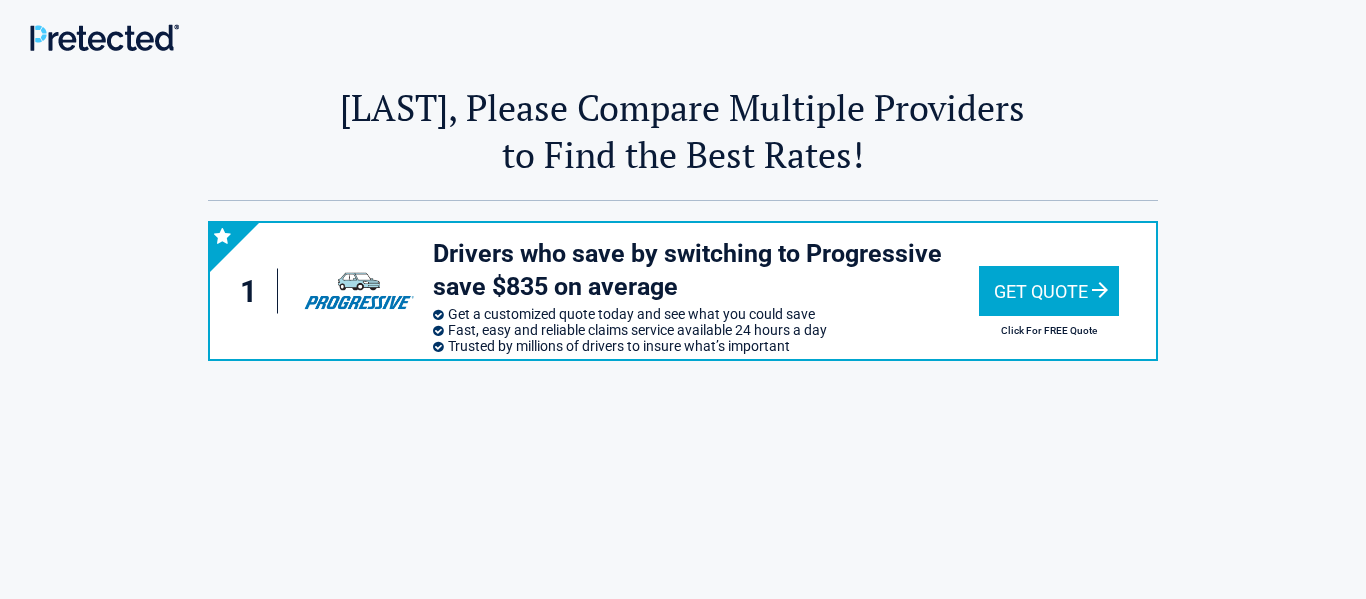 click on "Get Quote" at bounding box center (1049, 291) 